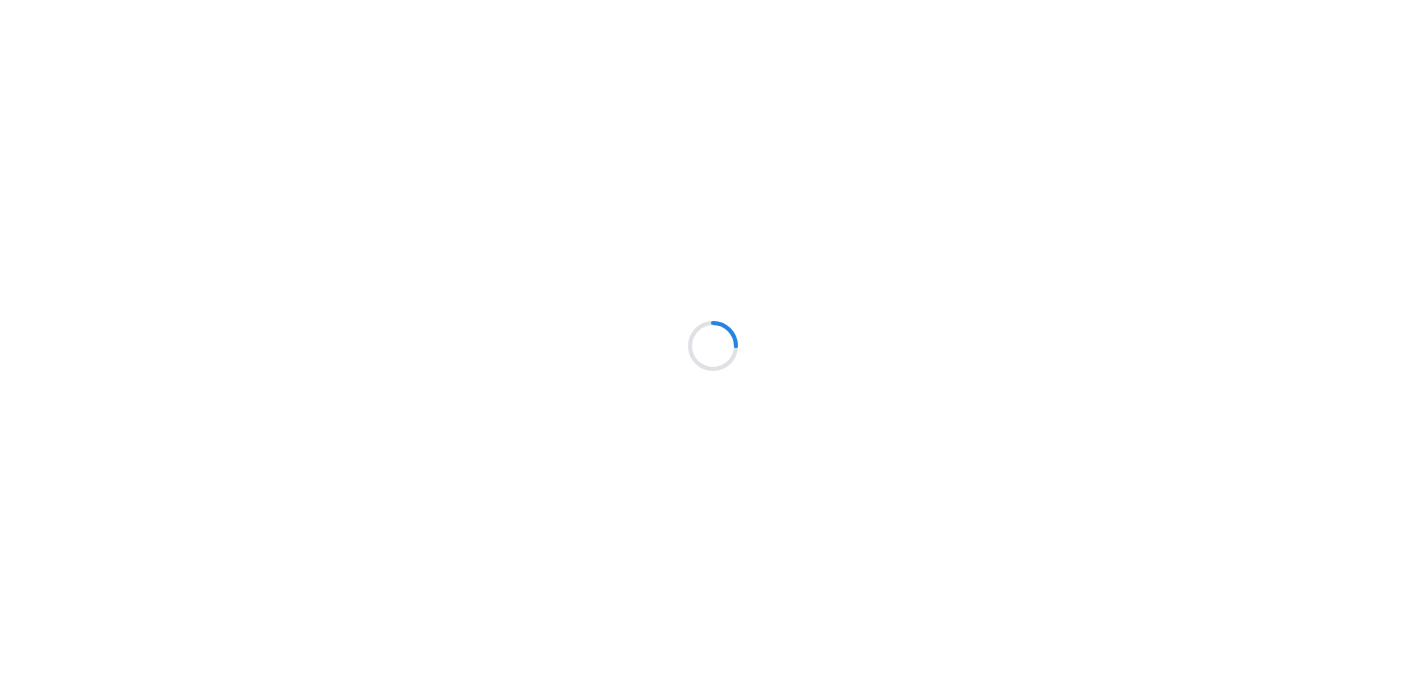 scroll, scrollTop: 0, scrollLeft: 0, axis: both 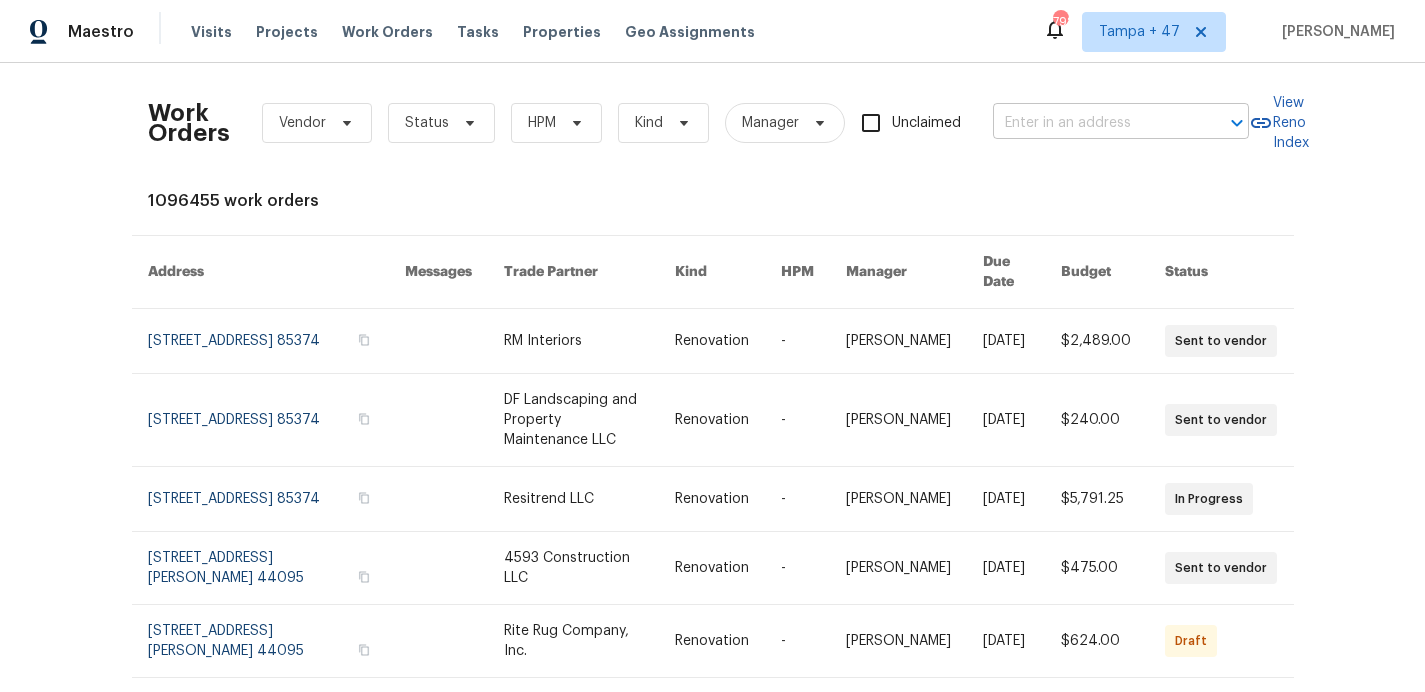 click at bounding box center (1093, 123) 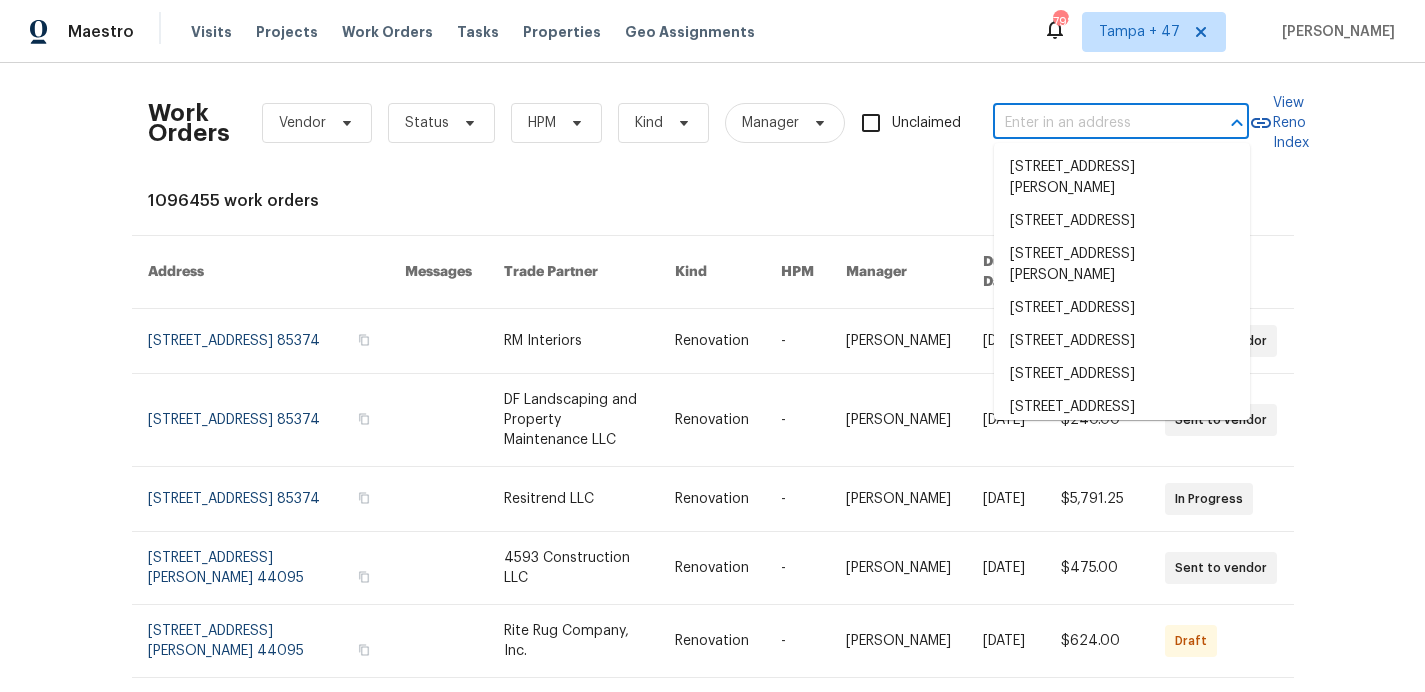 paste on "1085 Winhurst Dr Akron, OH 44313" 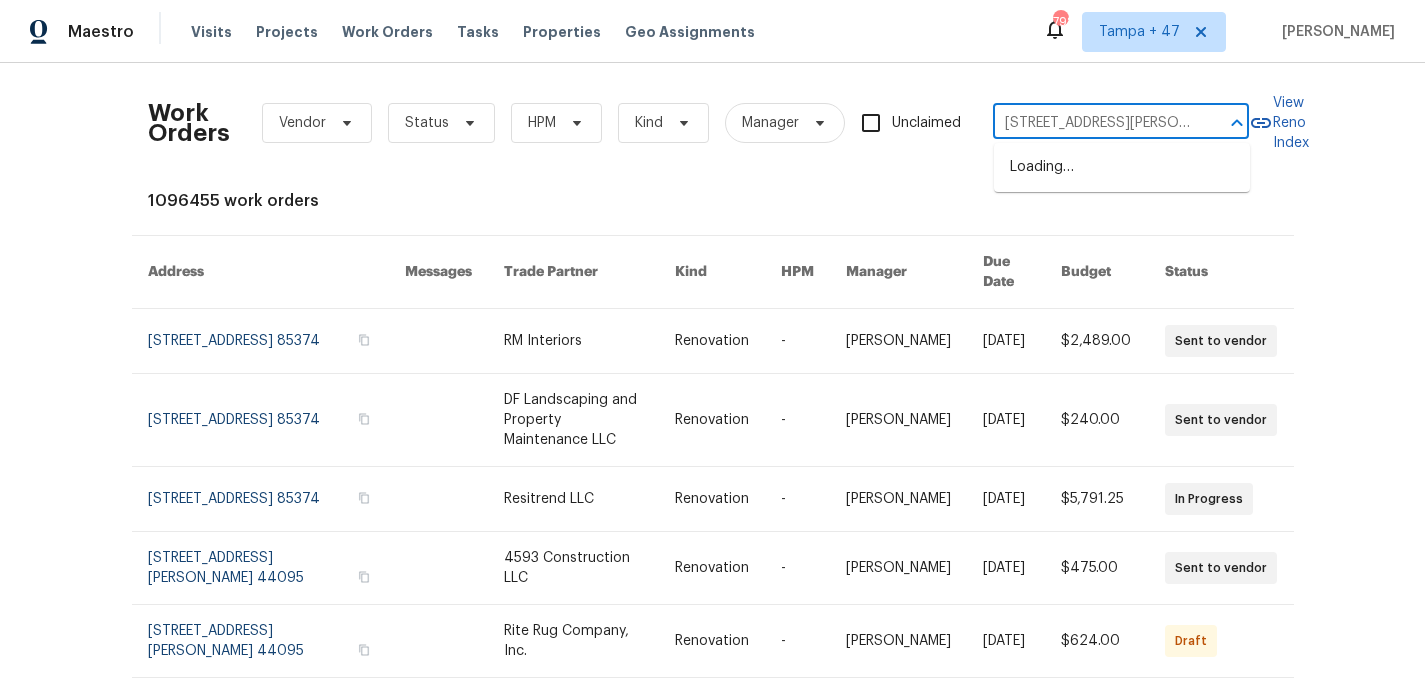 scroll, scrollTop: 0, scrollLeft: 39, axis: horizontal 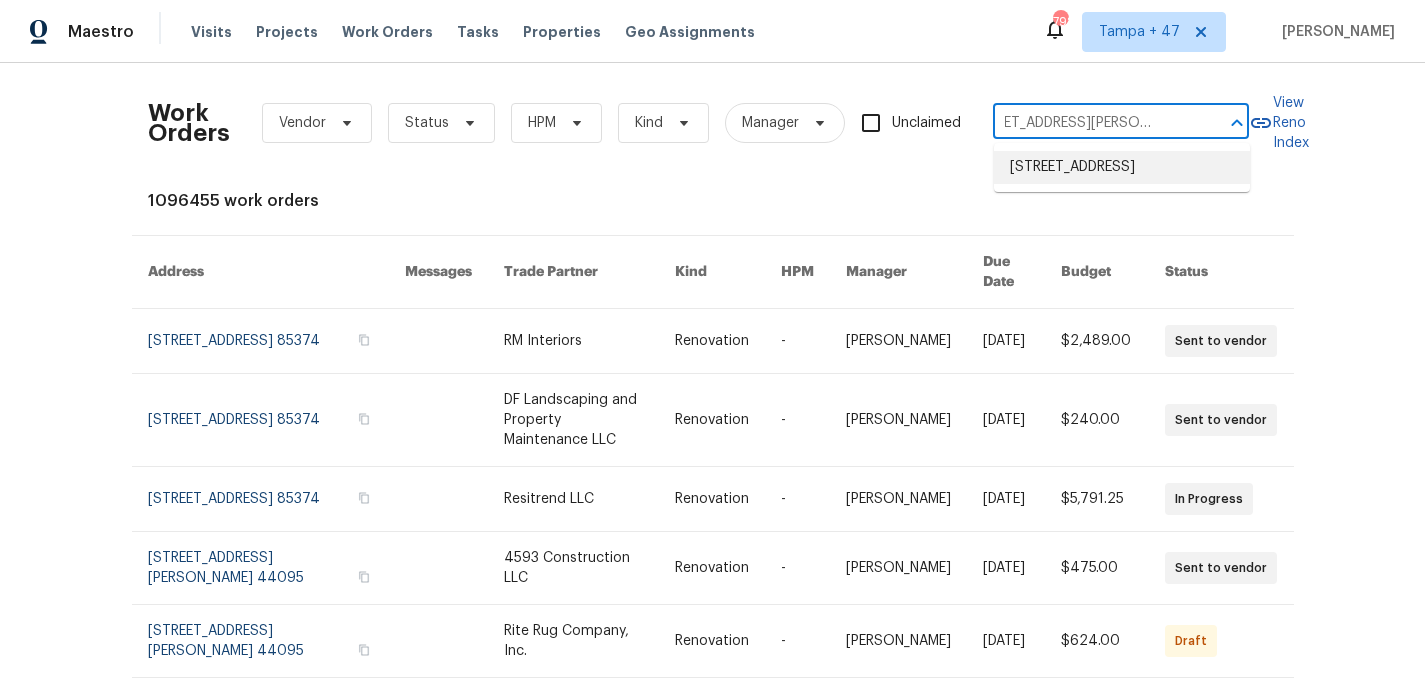 click on "1085 Winhurst Dr, Akron, OH 44313" at bounding box center (1122, 167) 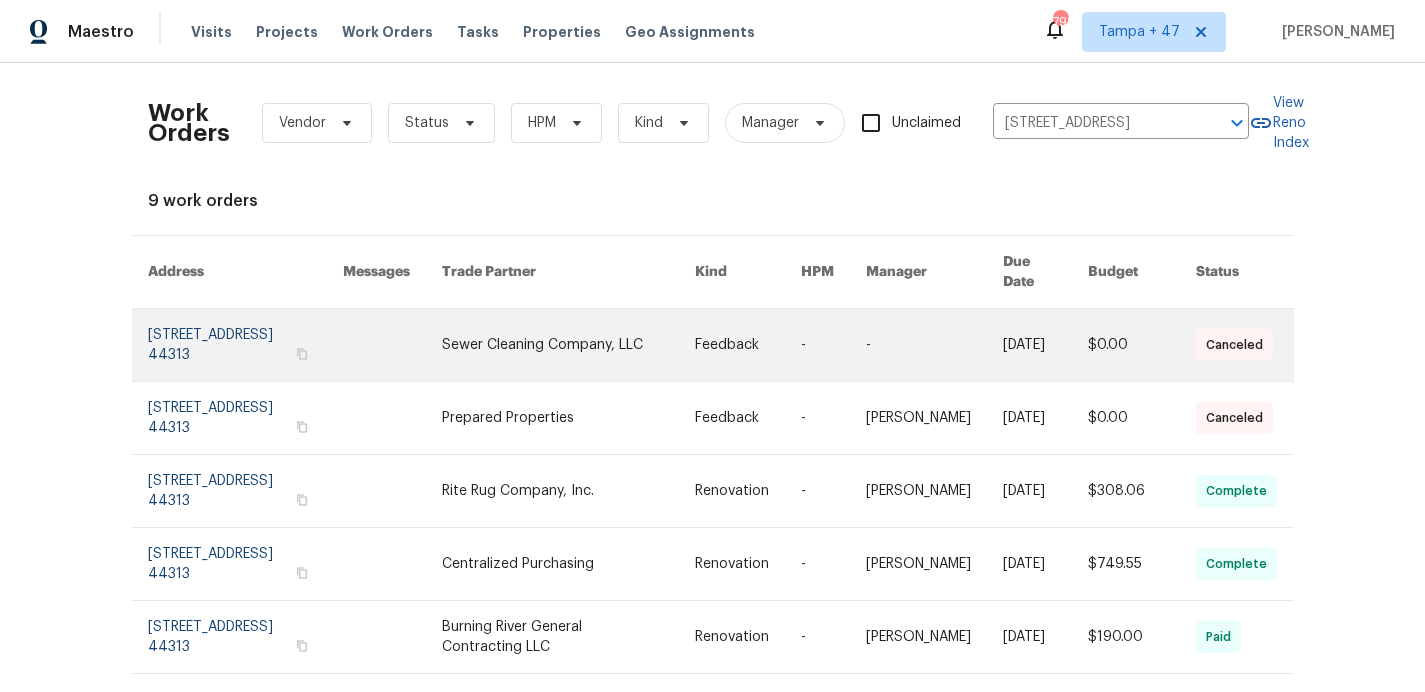click at bounding box center (245, 345) 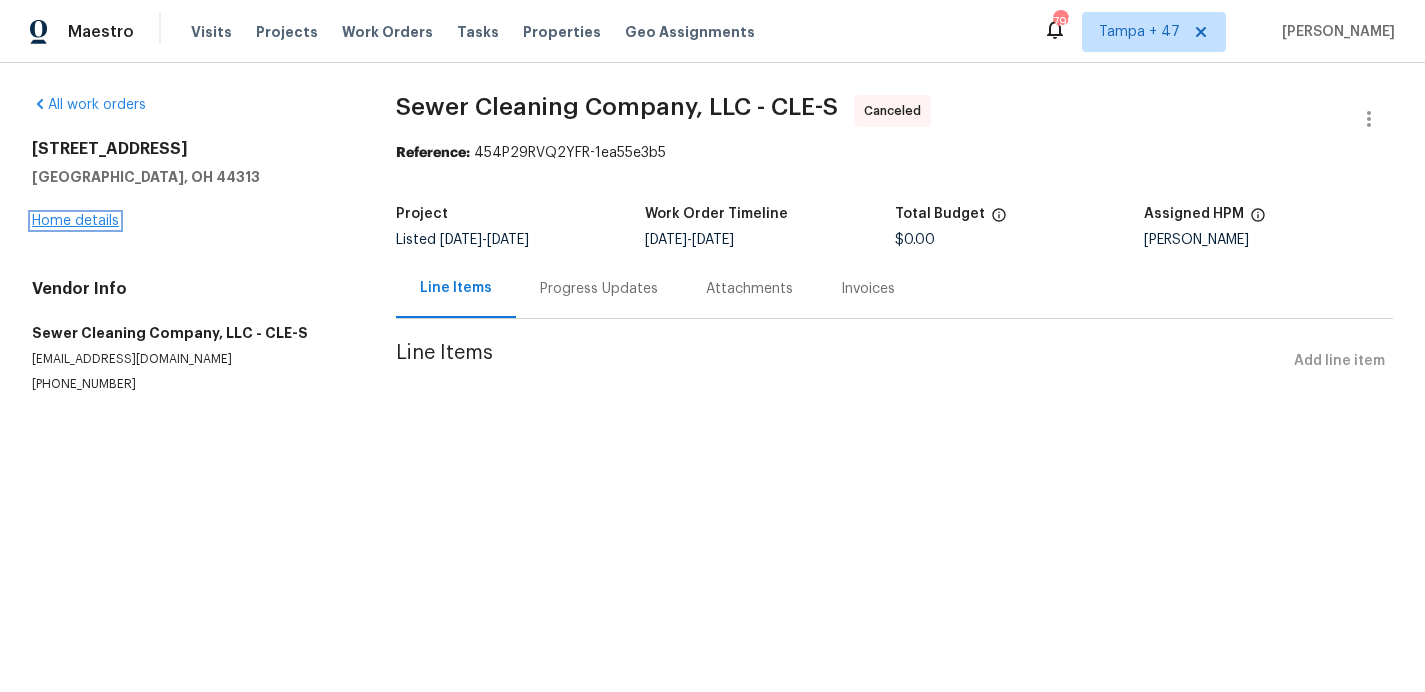 click on "Home details" at bounding box center [75, 221] 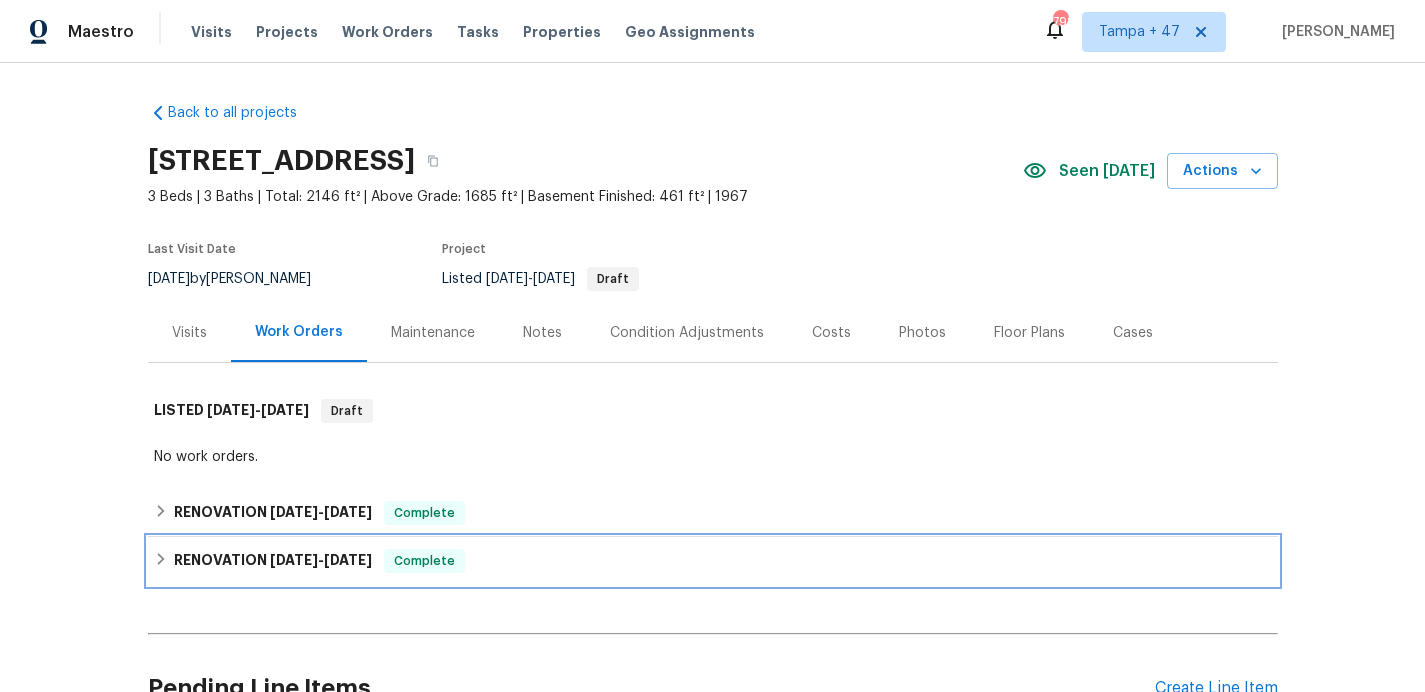 click on "RENOVATION   7/1/25  -  7/11/25 Complete" at bounding box center (713, 561) 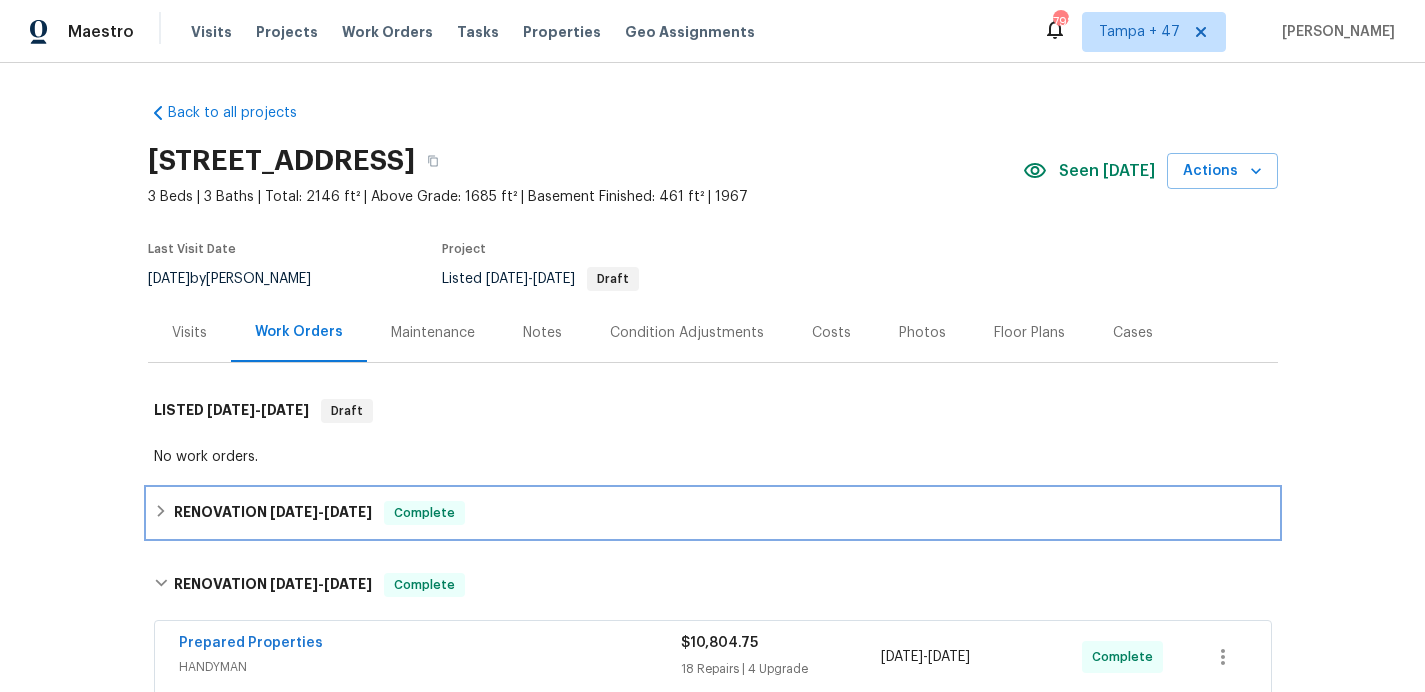 click on "RENOVATION   7/15/25  -  7/17/25 Complete" at bounding box center (713, 513) 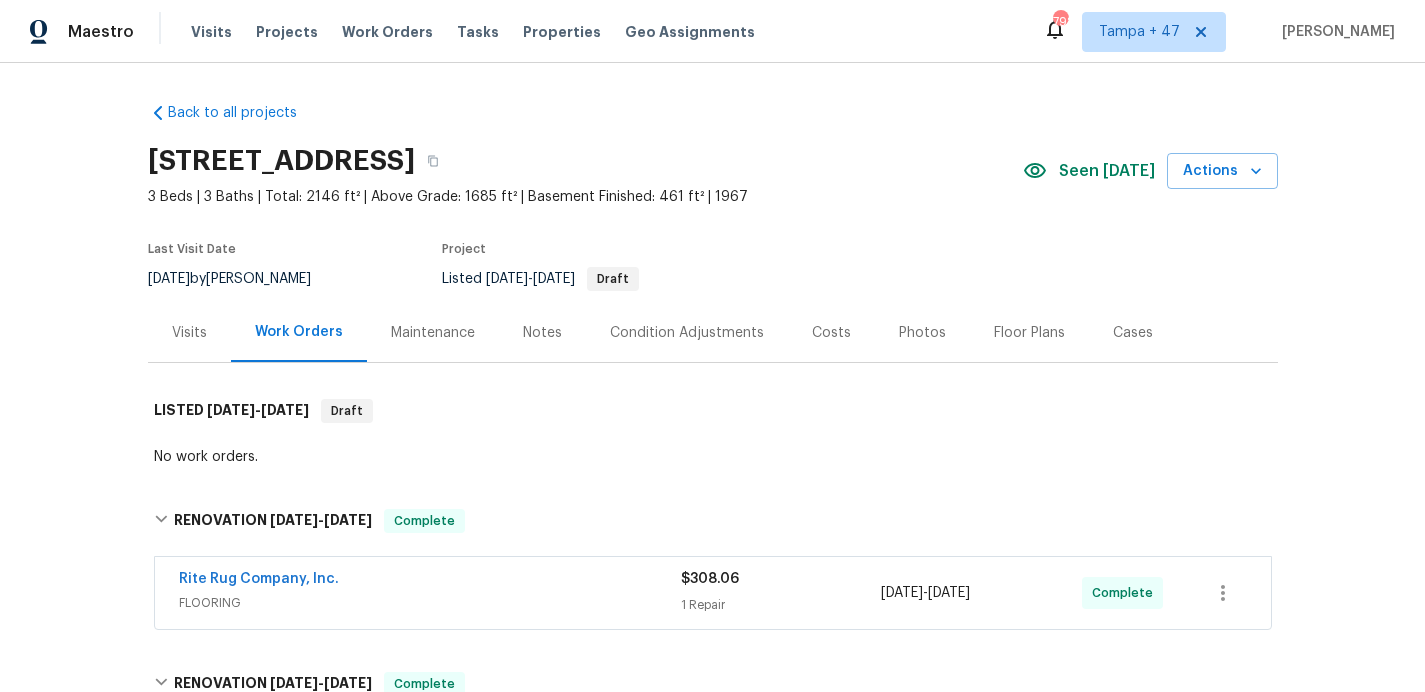 click on "FLOORING" at bounding box center [430, 603] 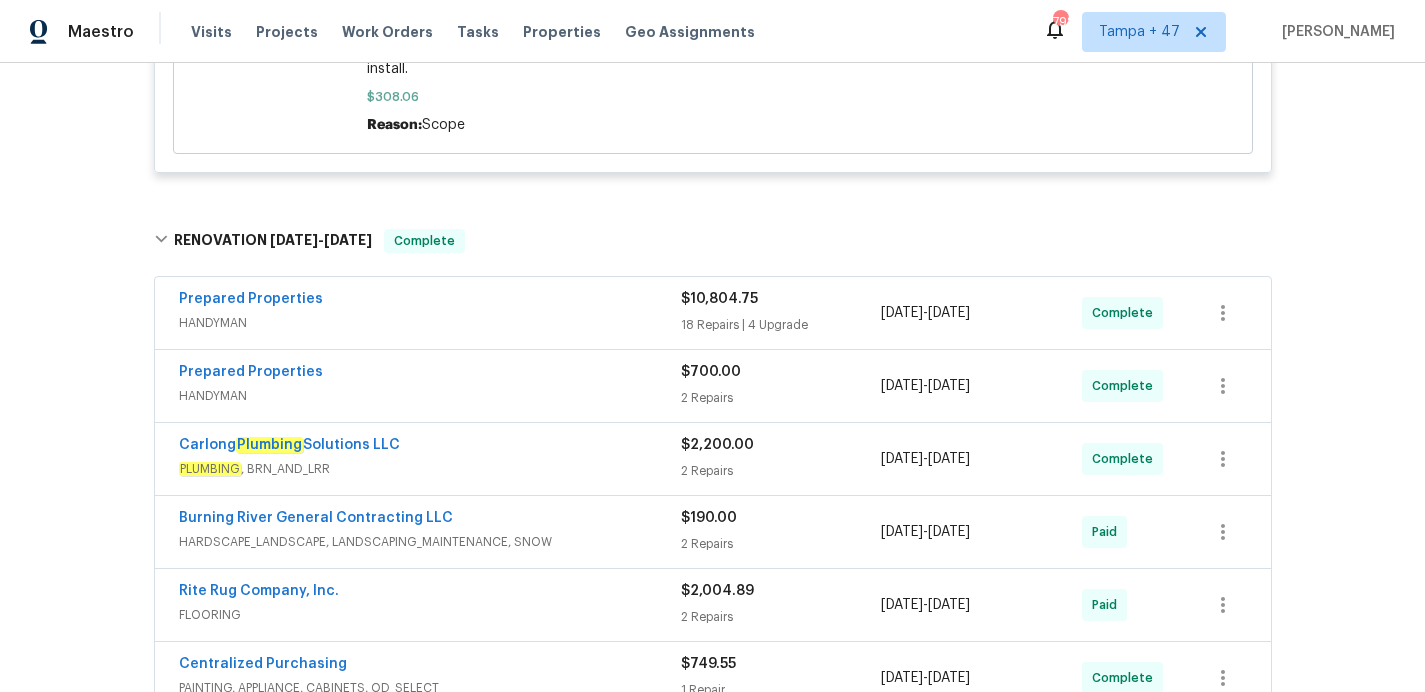 scroll, scrollTop: 926, scrollLeft: 0, axis: vertical 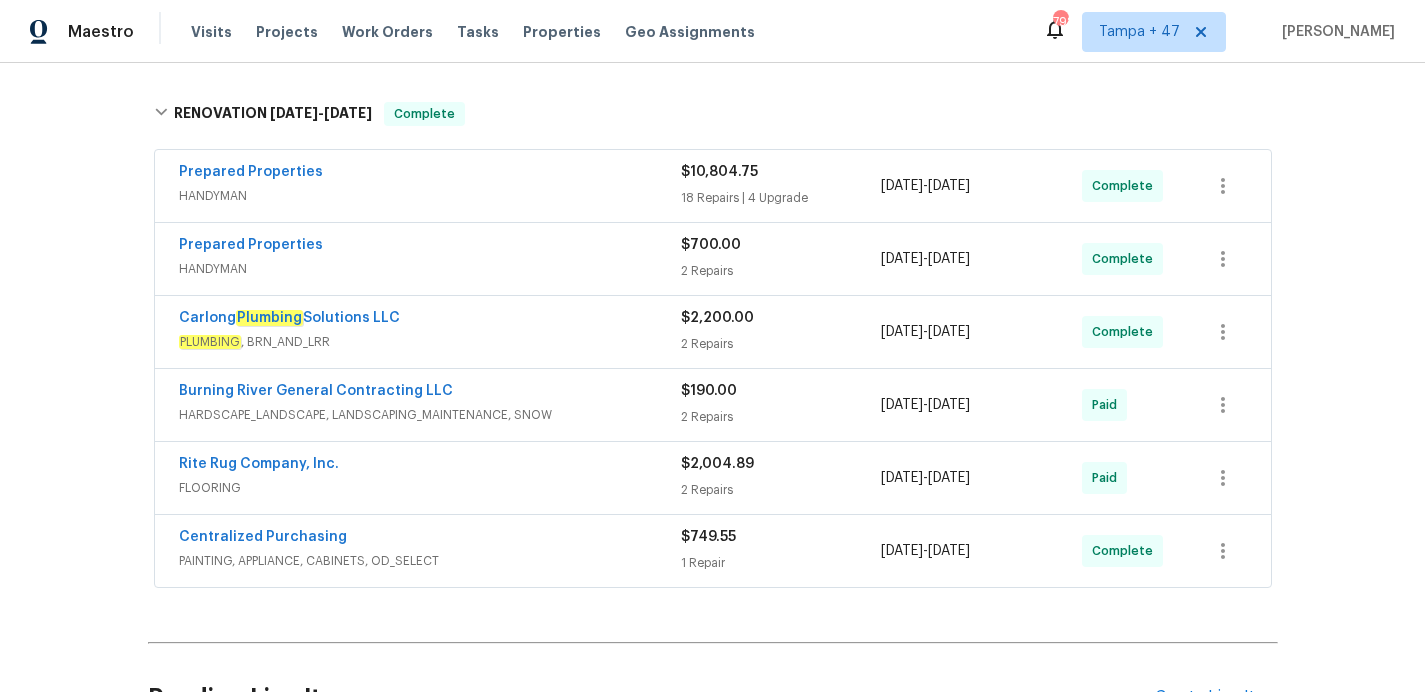 click on "FLOORING" at bounding box center (430, 488) 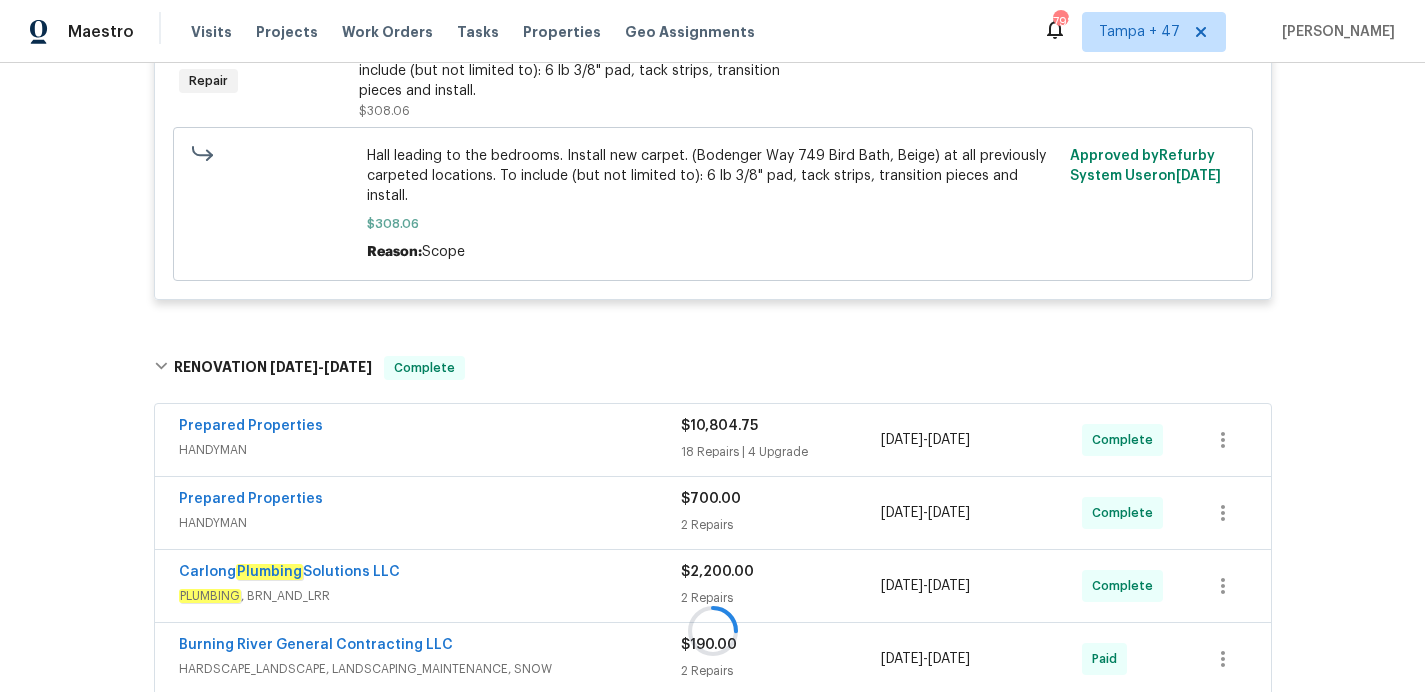 scroll, scrollTop: 551, scrollLeft: 0, axis: vertical 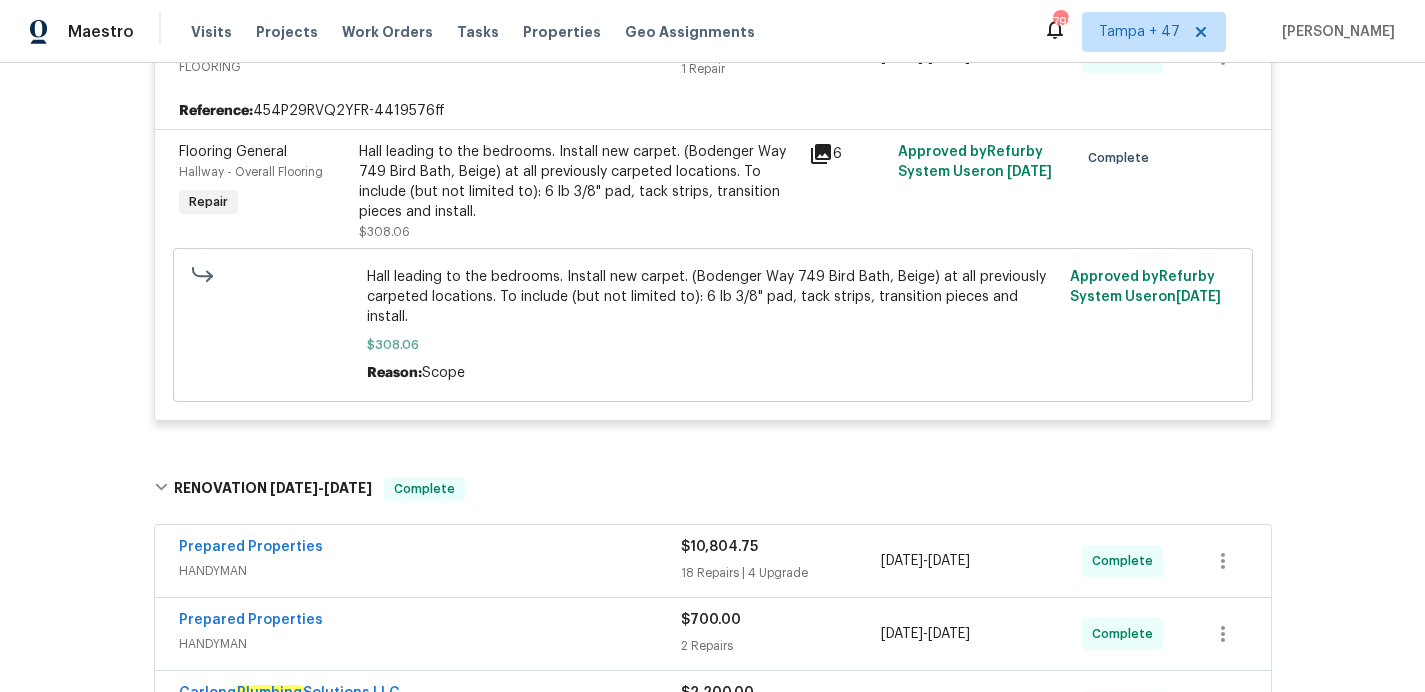 click on "Hall leading to the bedrooms. Install new carpet. (Bodenger Way 749 Bird Bath, Beige) at all previously carpeted locations. To include (but not limited to): 6 lb 3/8" pad, tack strips, transition pieces and install." at bounding box center (578, 182) 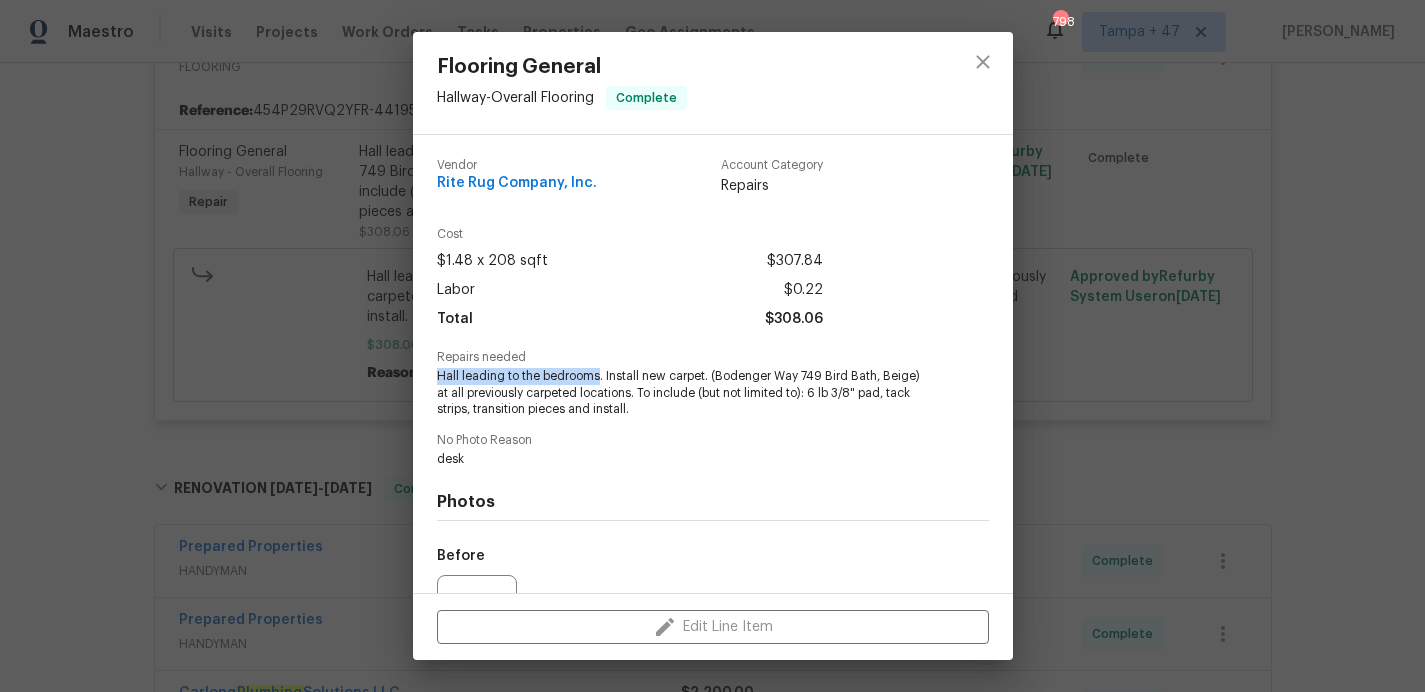 drag, startPoint x: 435, startPoint y: 372, endPoint x: 598, endPoint y: 376, distance: 163.04907 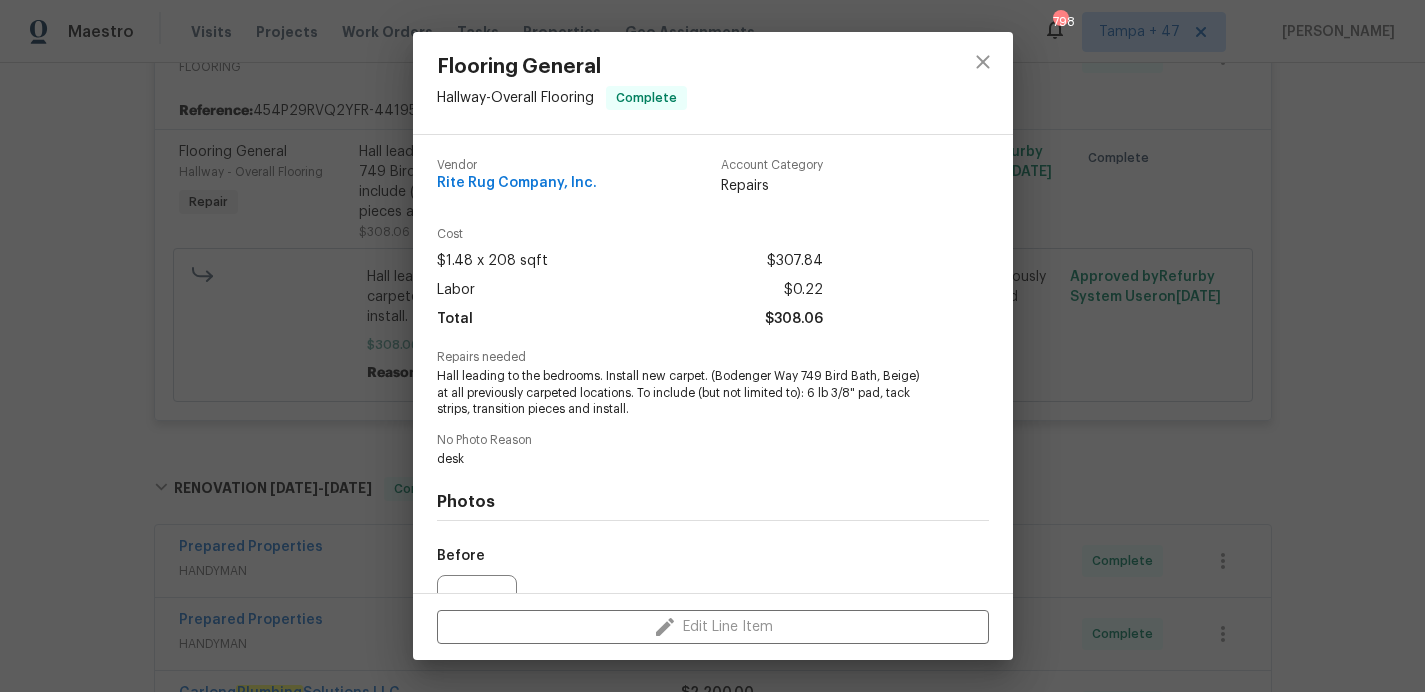 click on "Flooring General Hallway  -  Overall Flooring Complete Vendor Rite Rug Company, Inc. Account Category Repairs Cost $1.48 x 208 sqft $307.84 Labor $0.22 Total $308.06 Repairs needed Hall leading to the bedrooms. Install new carpet. (Bodenger Way 749 Bird Bath, Beige) at all previously carpeted locations. To include (but not limited to): 6 lb 3/8" pad, tack strips, transition pieces and install. No Photo Reason desk Photos Before After  +2  Edit Line Item" at bounding box center [712, 346] 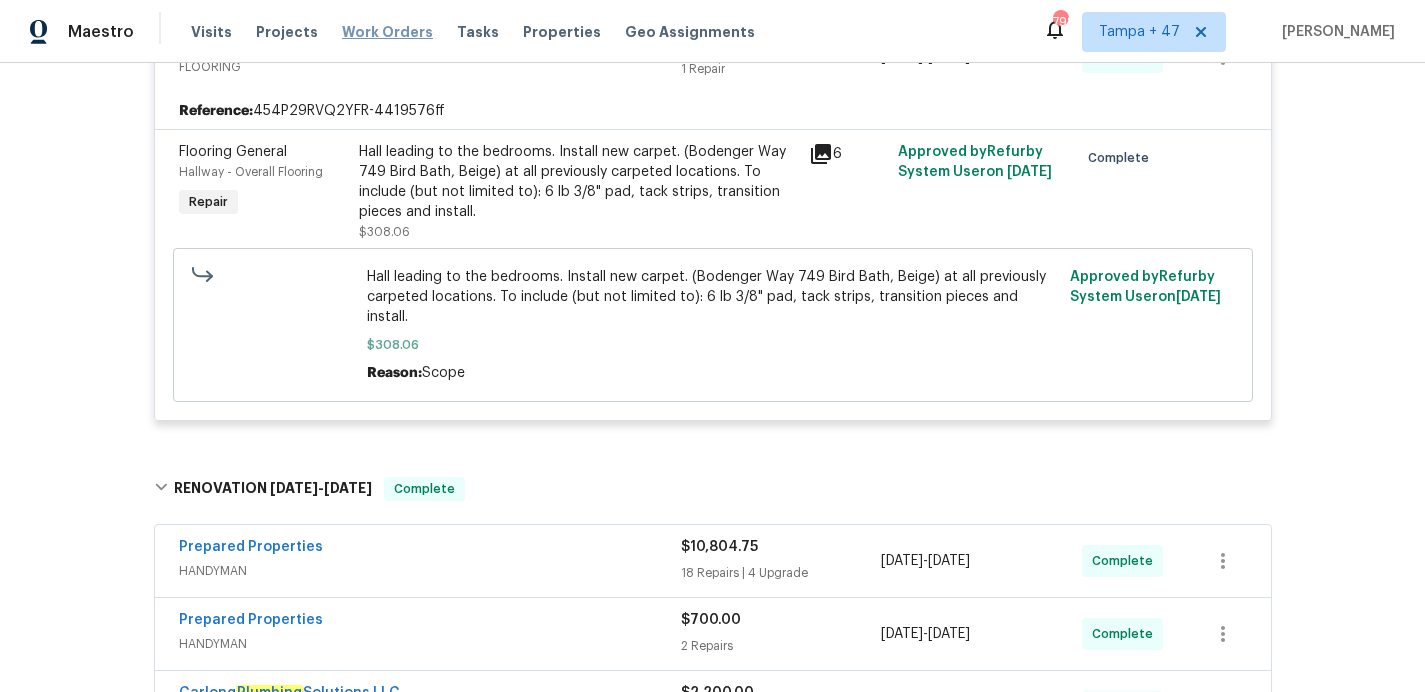 click on "Work Orders" at bounding box center [387, 32] 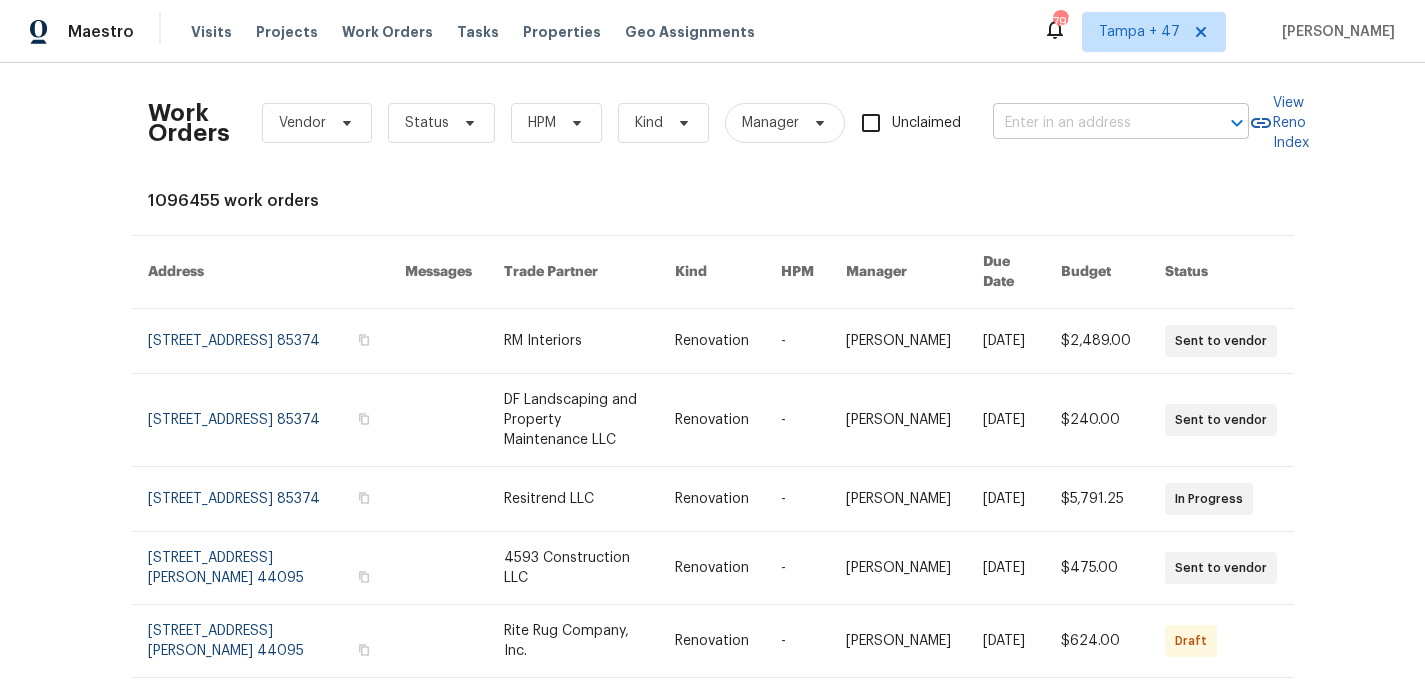 click at bounding box center (1093, 123) 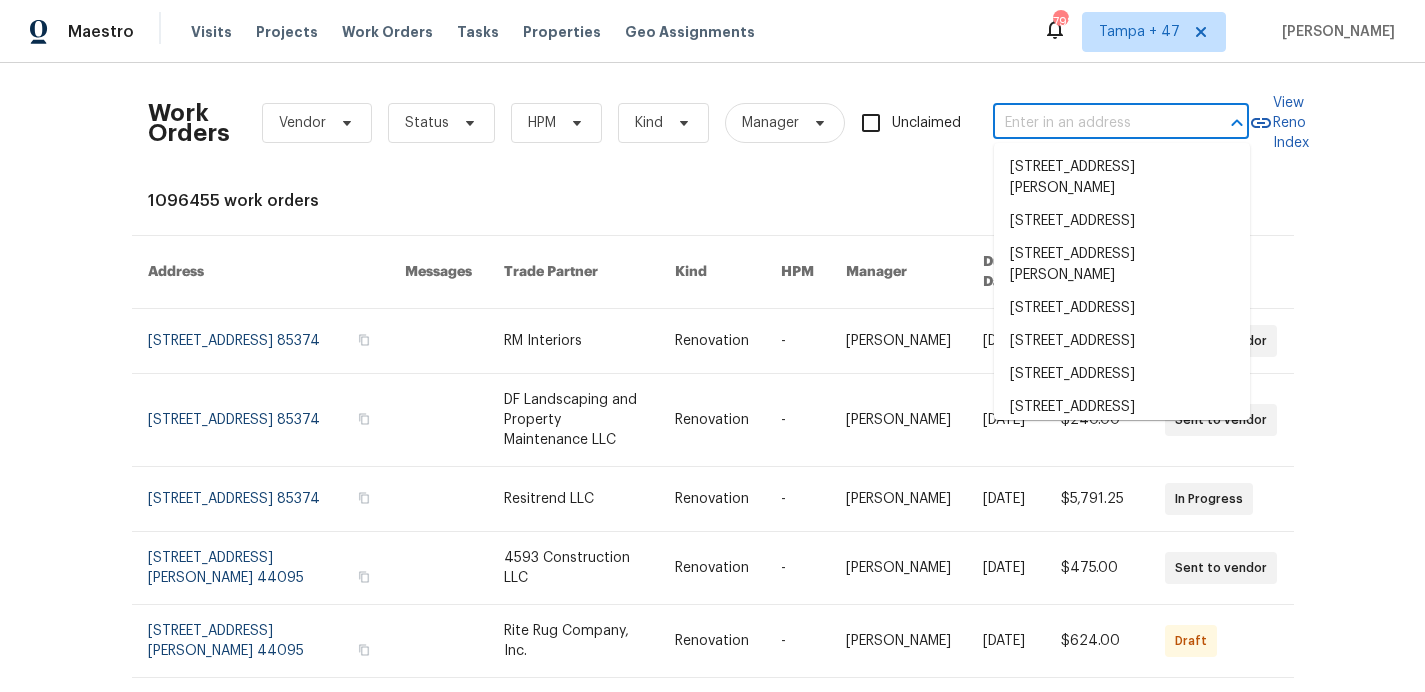 paste on "2190 Wellington Cir Lithonia, GA 30058" 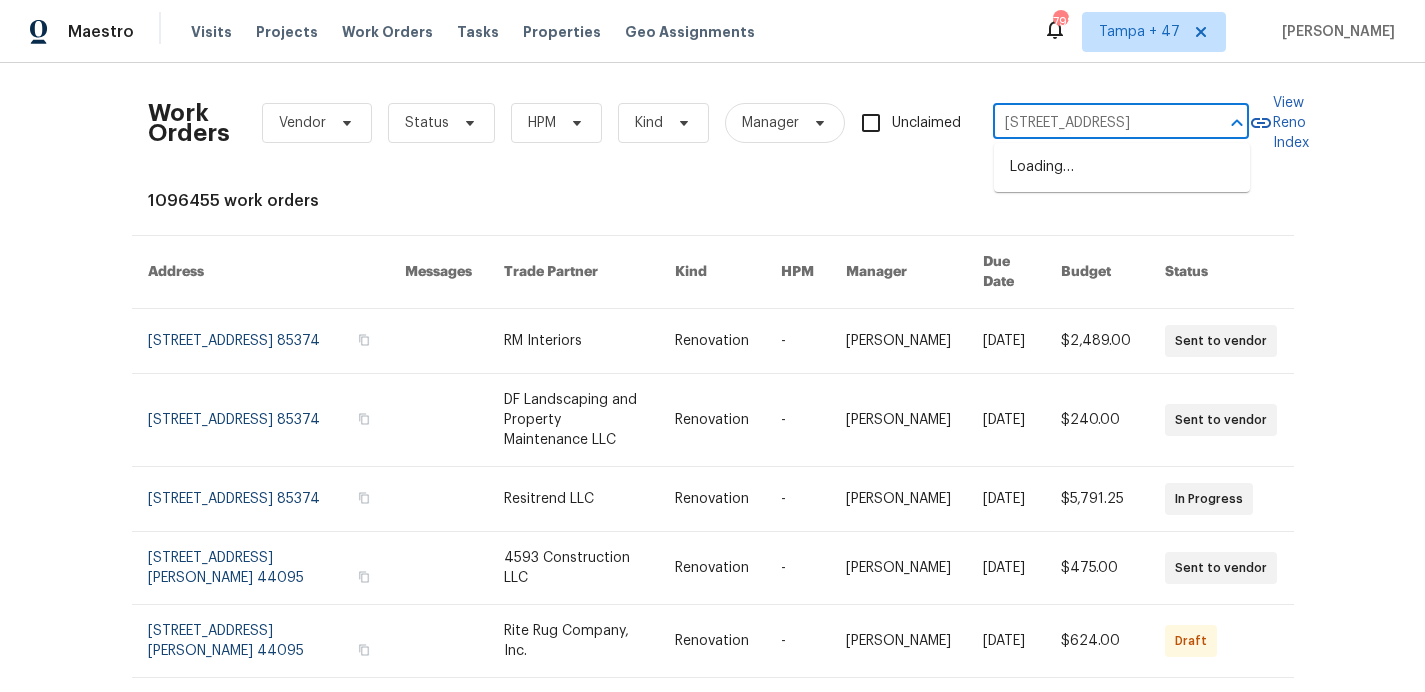 scroll, scrollTop: 0, scrollLeft: 71, axis: horizontal 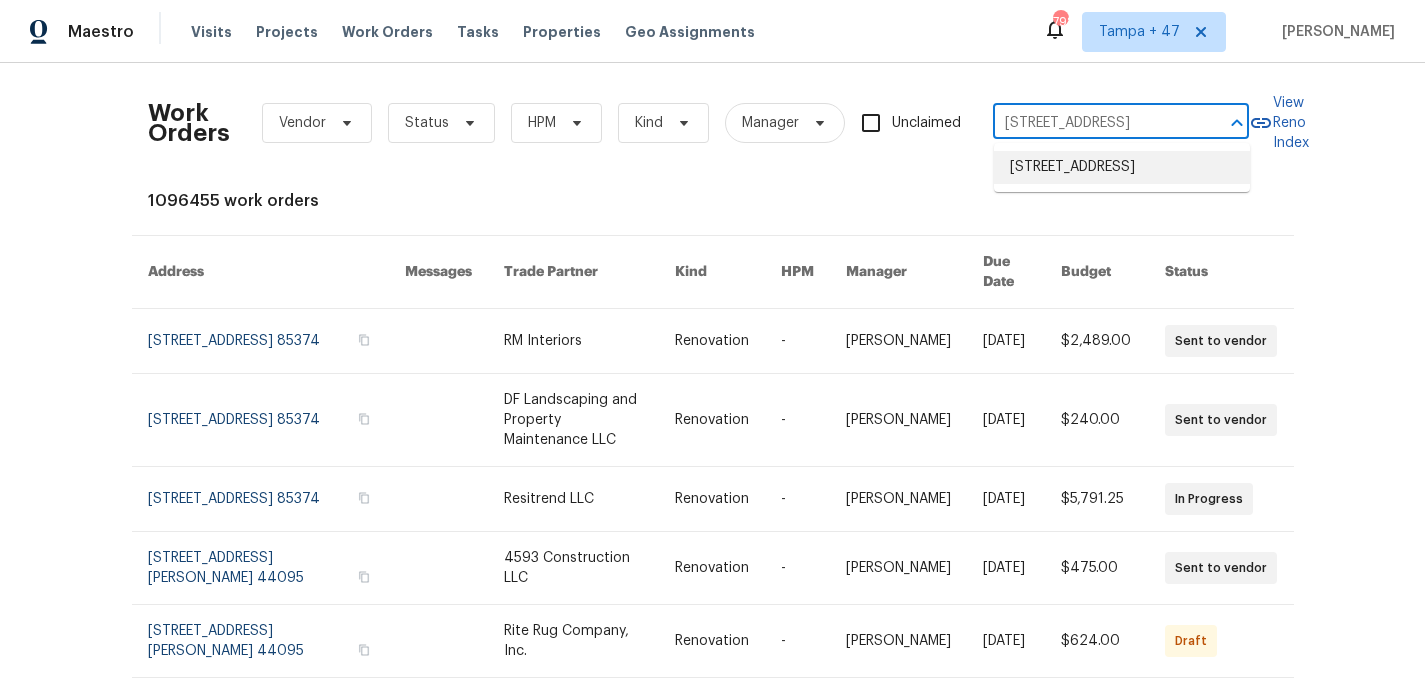click on "2190 Wellington Cir, Lithonia, GA 30058" at bounding box center [1122, 167] 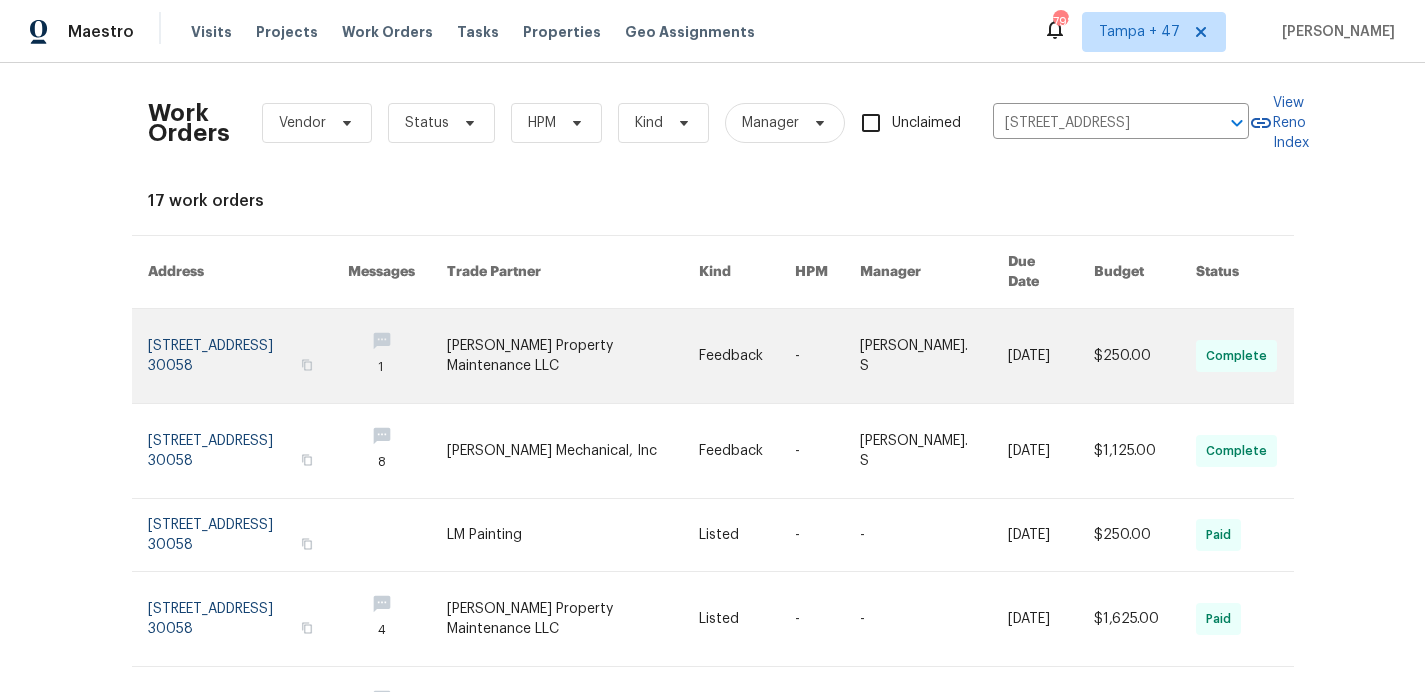click at bounding box center [248, 356] 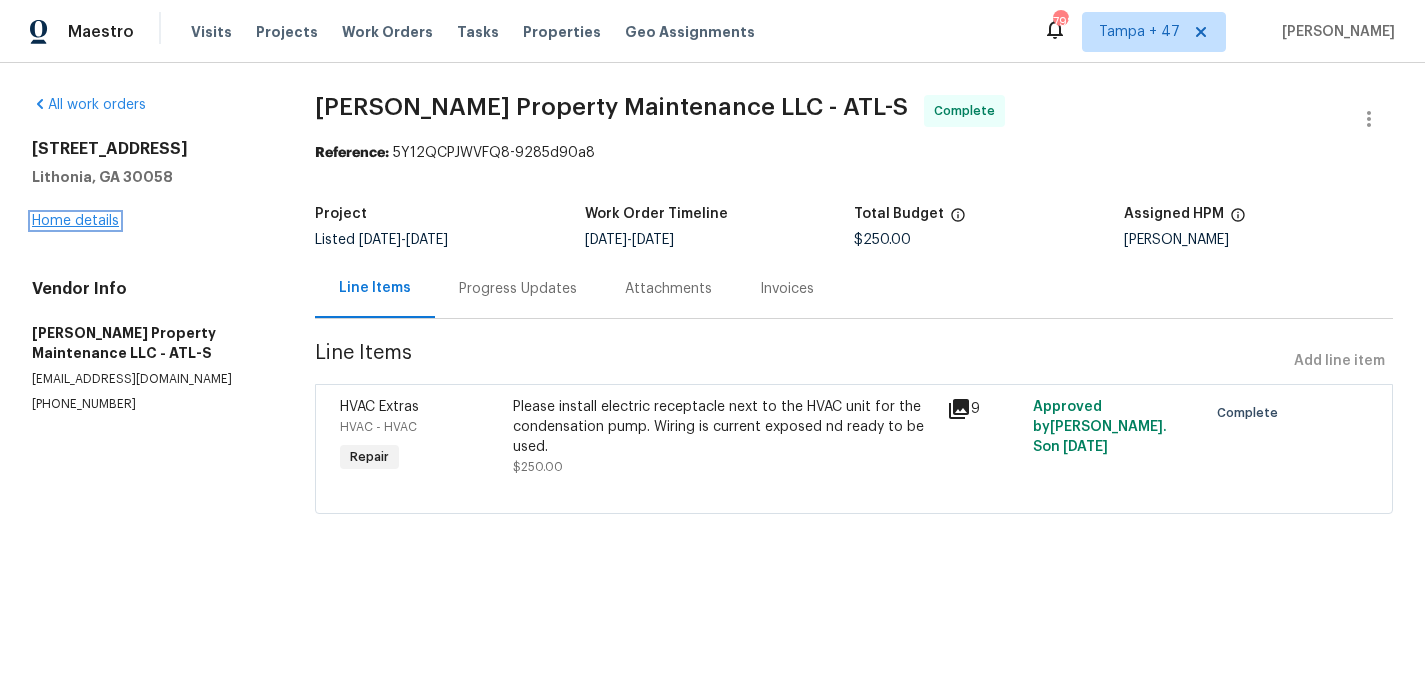 click on "Home details" at bounding box center (75, 221) 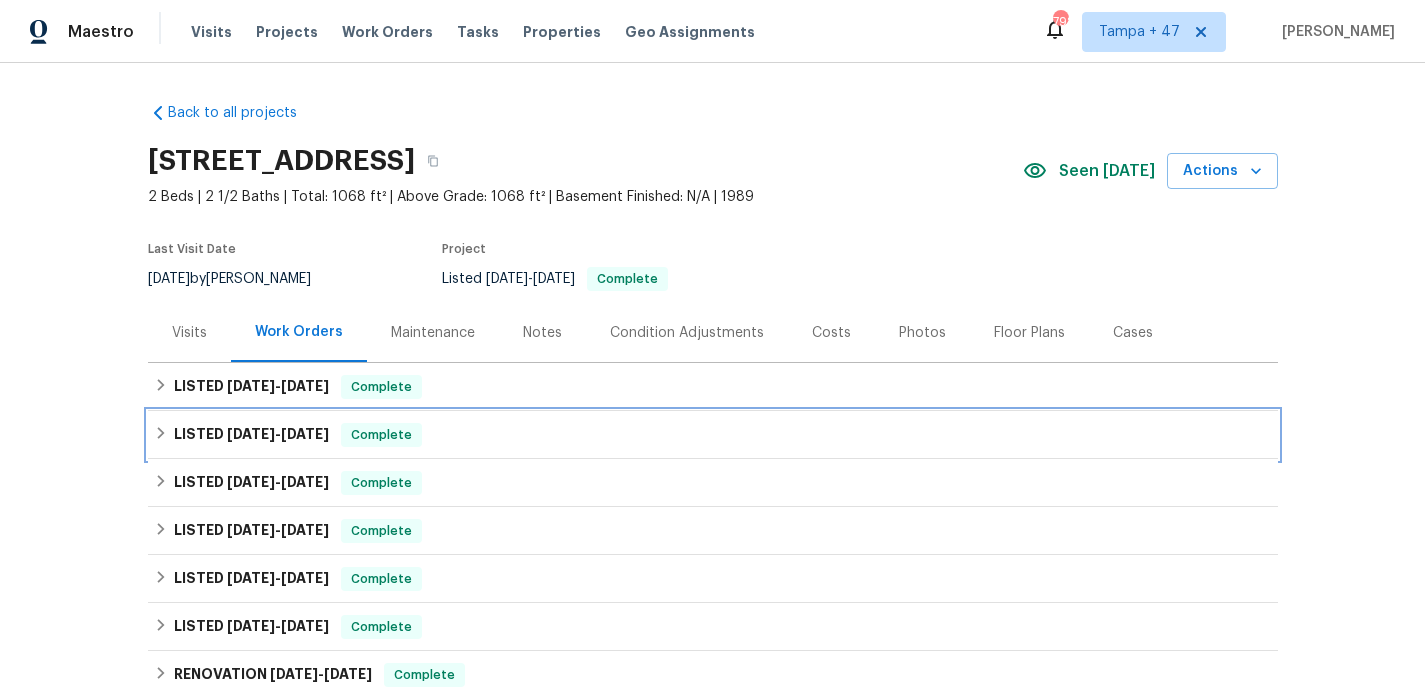 click on "LISTED   5/30/25  -  6/26/25 Complete" at bounding box center [713, 435] 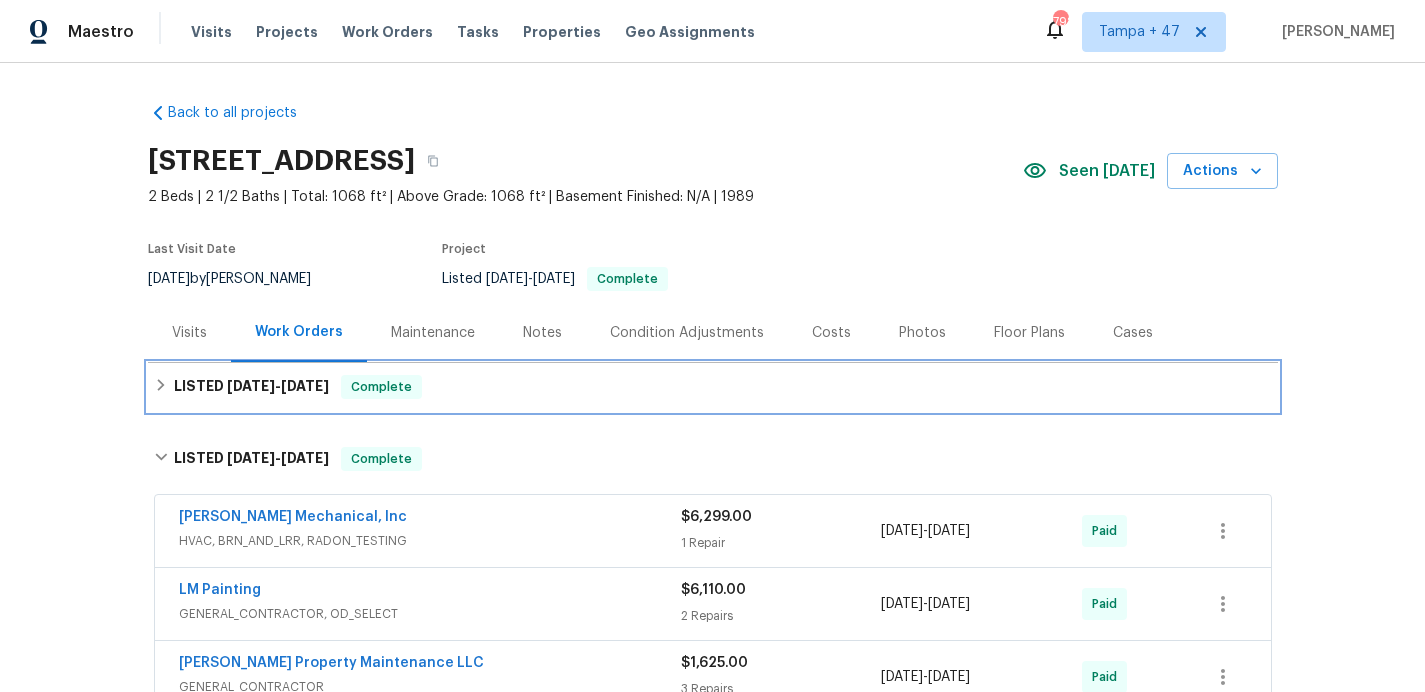 click on "LISTED   7/10/25  -  7/14/25 Complete" at bounding box center (713, 387) 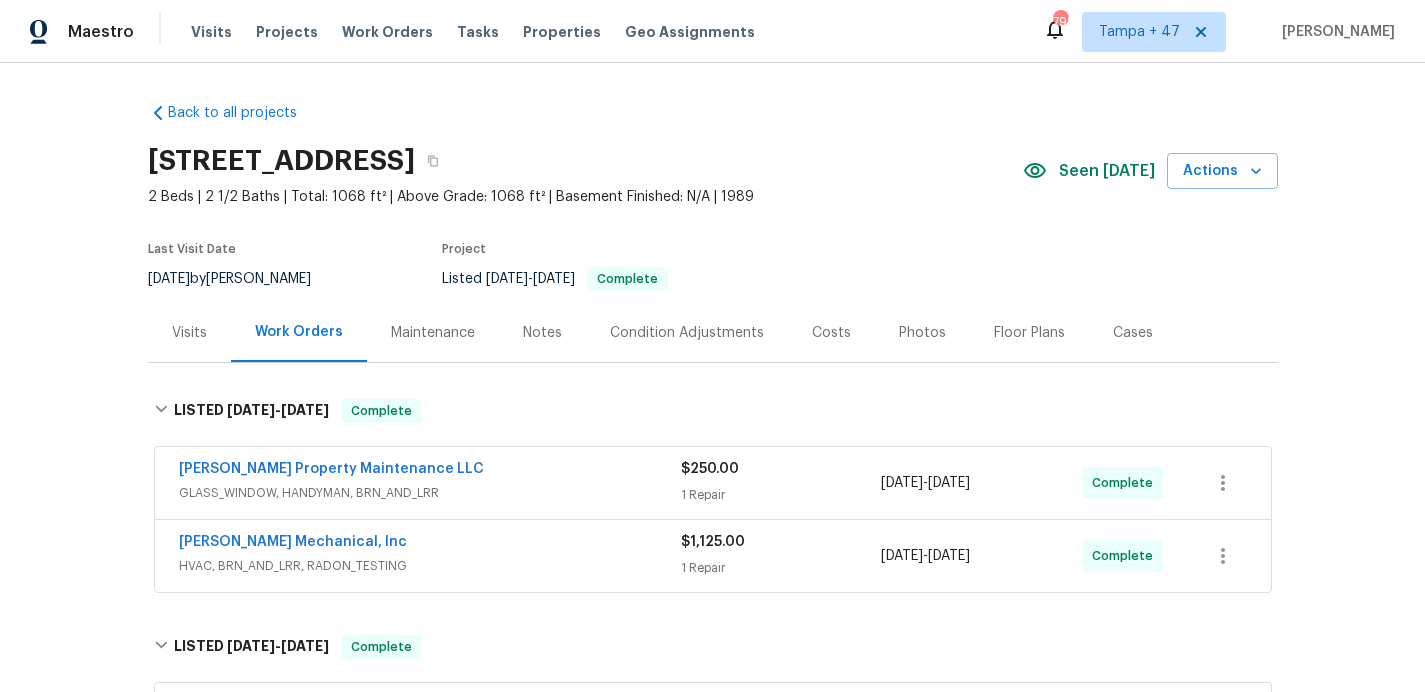 click on "HVAC, BRN_AND_LRR, RADON_TESTING" at bounding box center (430, 566) 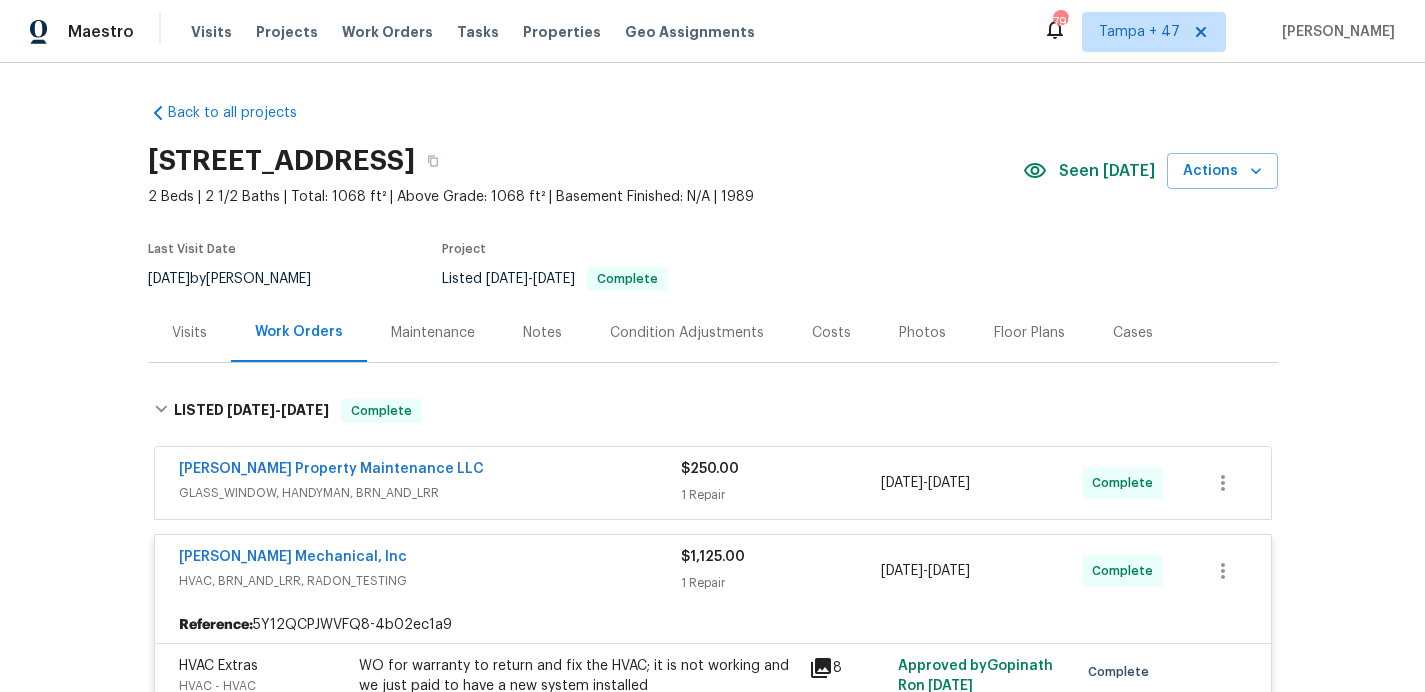 click on "GLASS_WINDOW, HANDYMAN, BRN_AND_LRR" at bounding box center (430, 493) 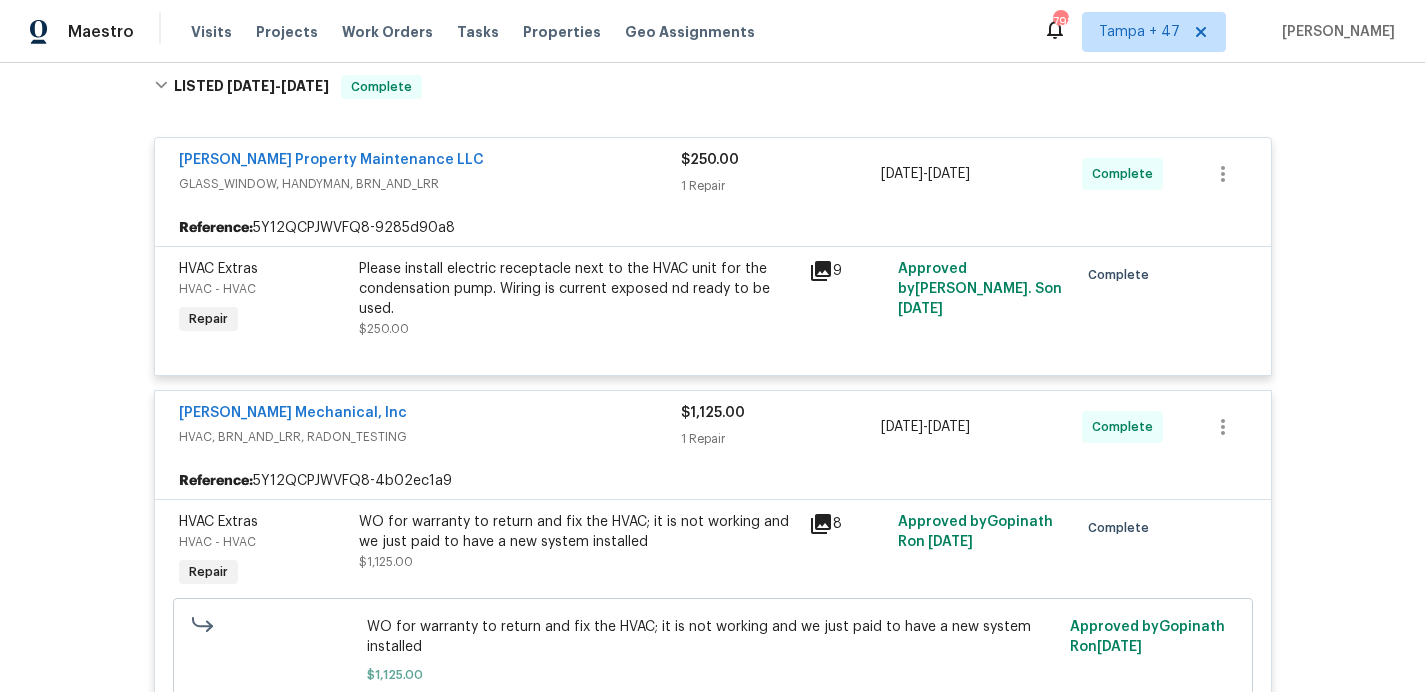 scroll, scrollTop: 491, scrollLeft: 0, axis: vertical 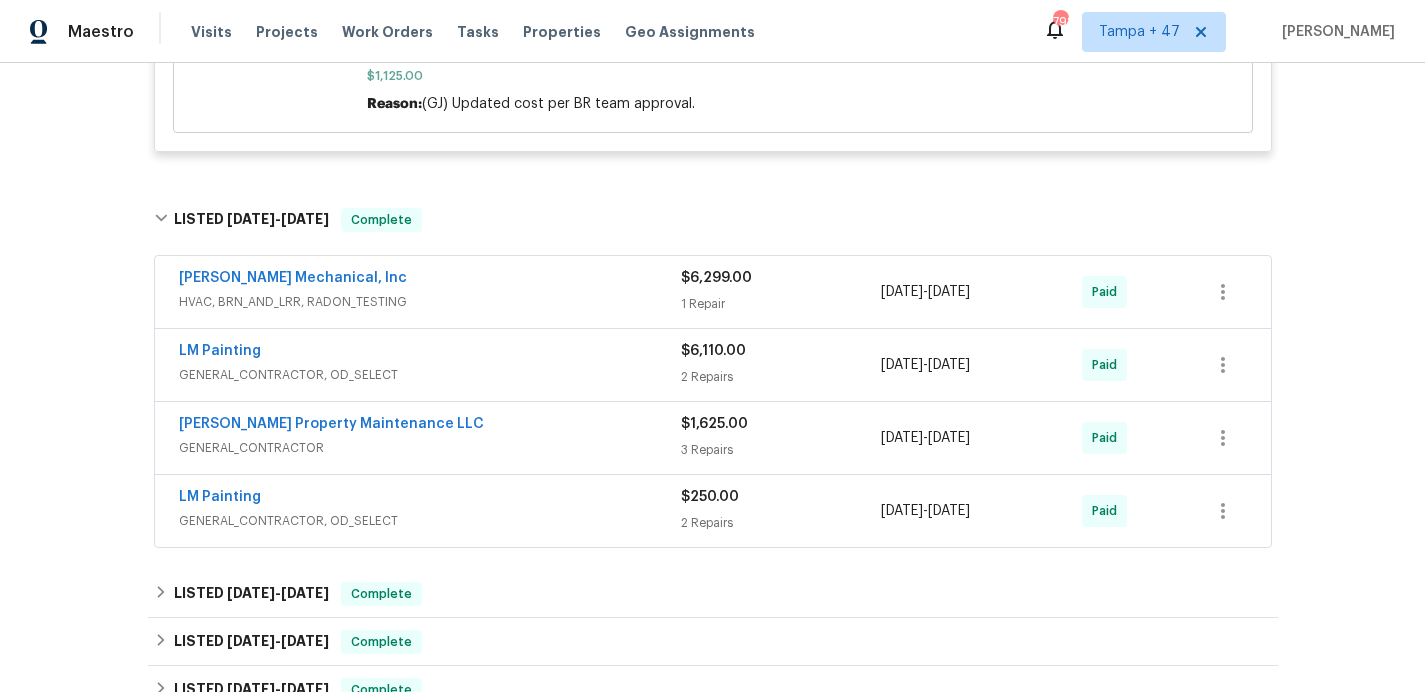 click on "JH Martin Mechanical, Inc HVAC, BRN_AND_LRR, RADON_TESTING $6,299.00 1 Repair 5/30/2025  -  6/3/2025 Paid" at bounding box center [713, 292] 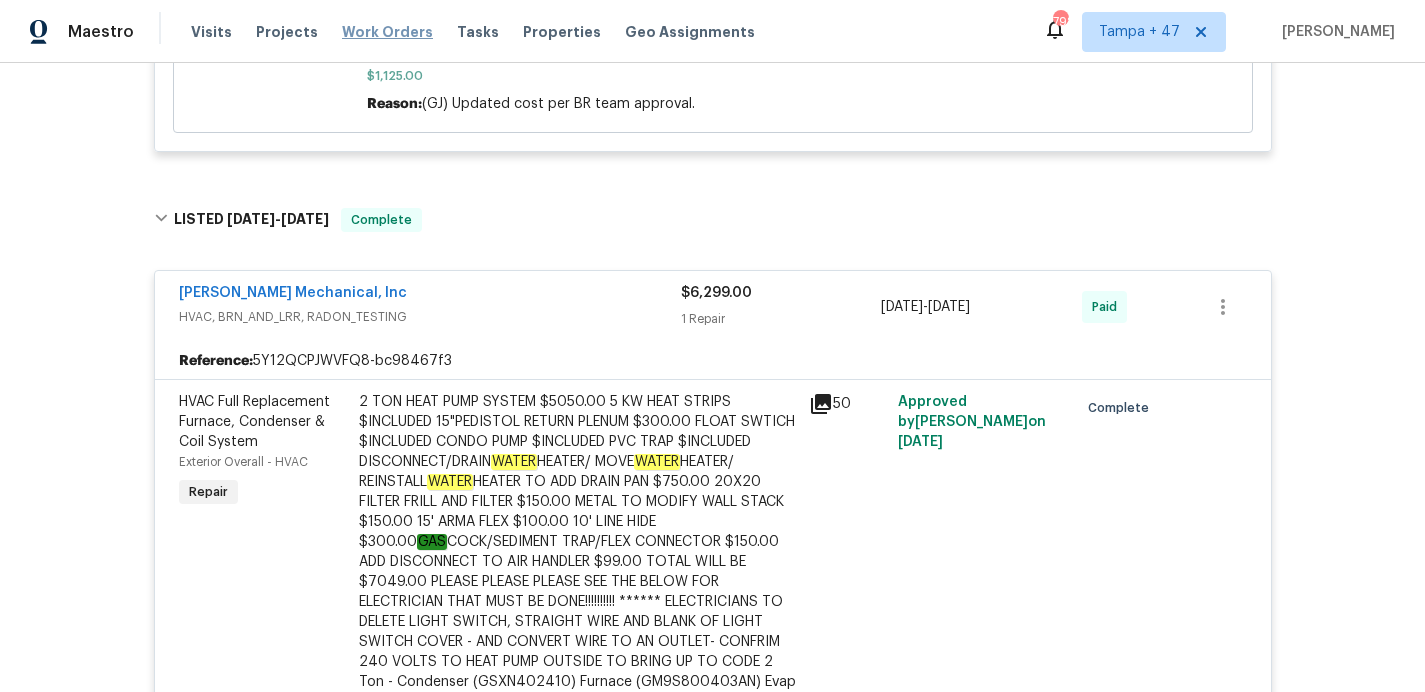 click on "Work Orders" at bounding box center (387, 32) 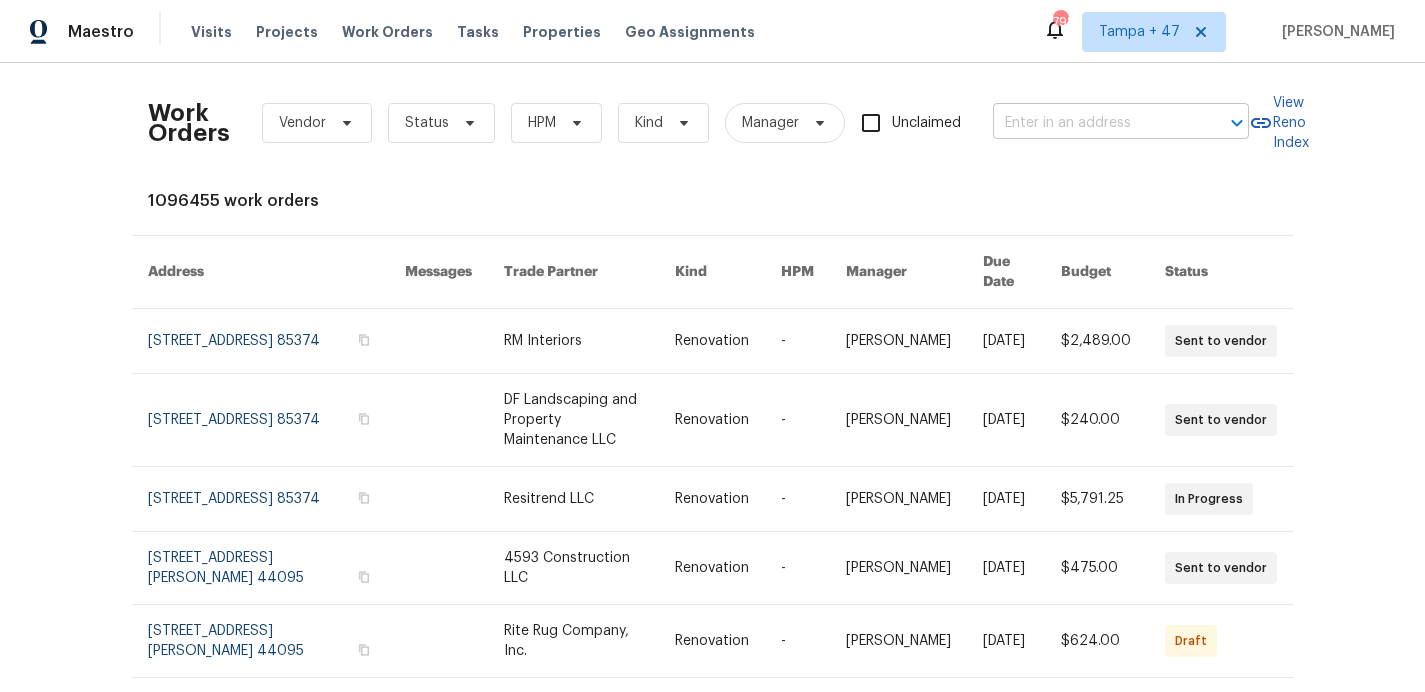 click at bounding box center [1093, 123] 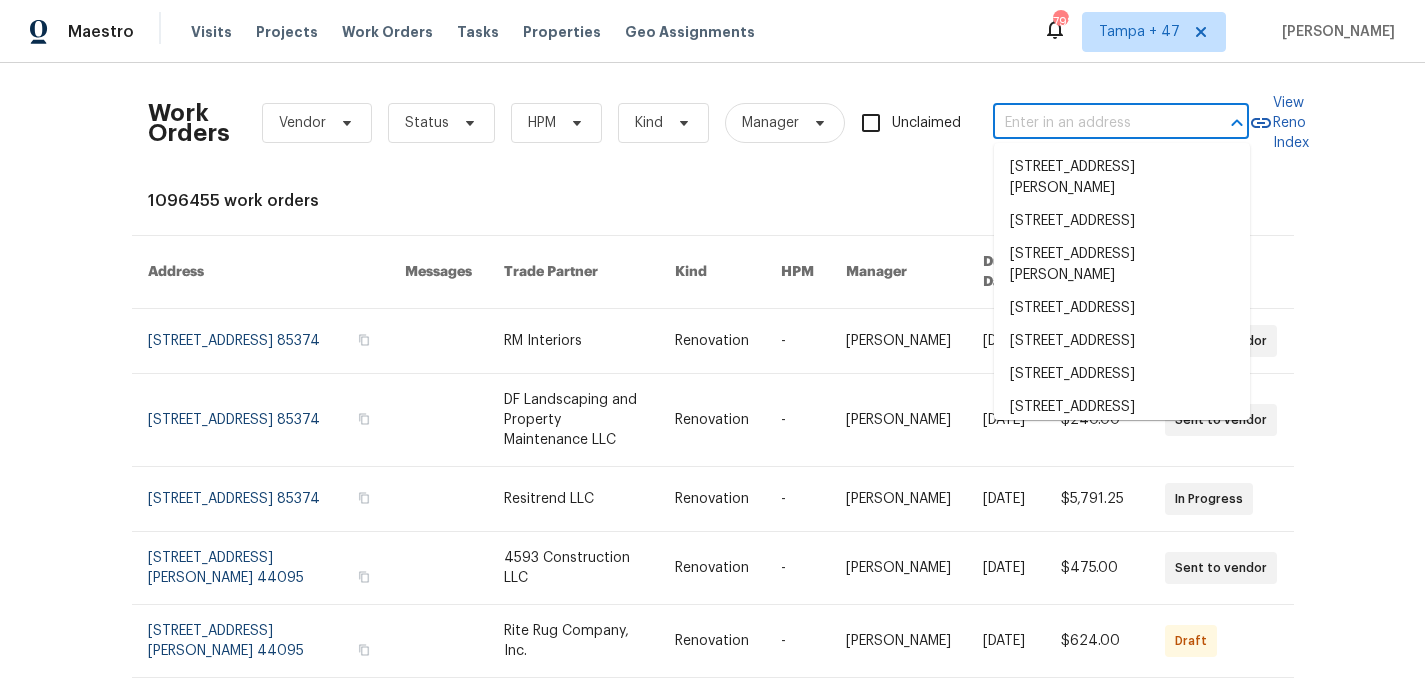 paste on "6361 Mount View Rd Antioch, TN 37013" 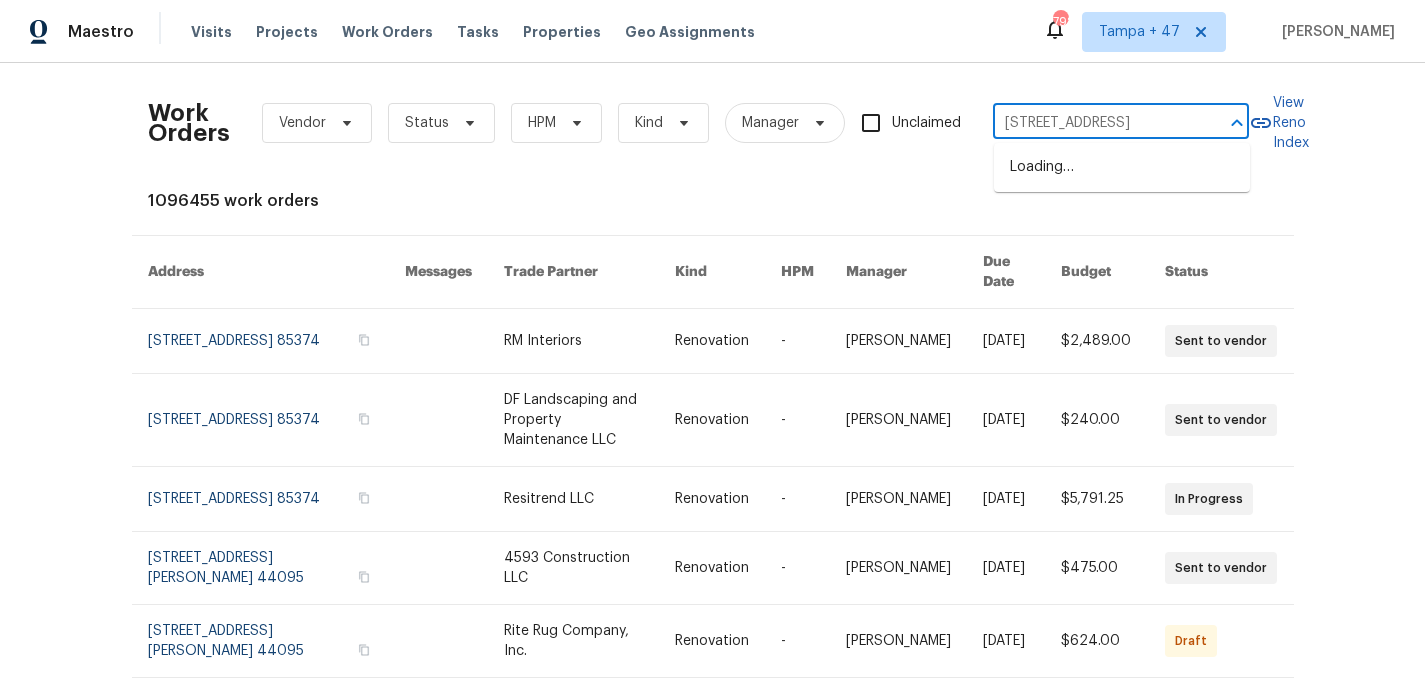 scroll, scrollTop: 0, scrollLeft: 68, axis: horizontal 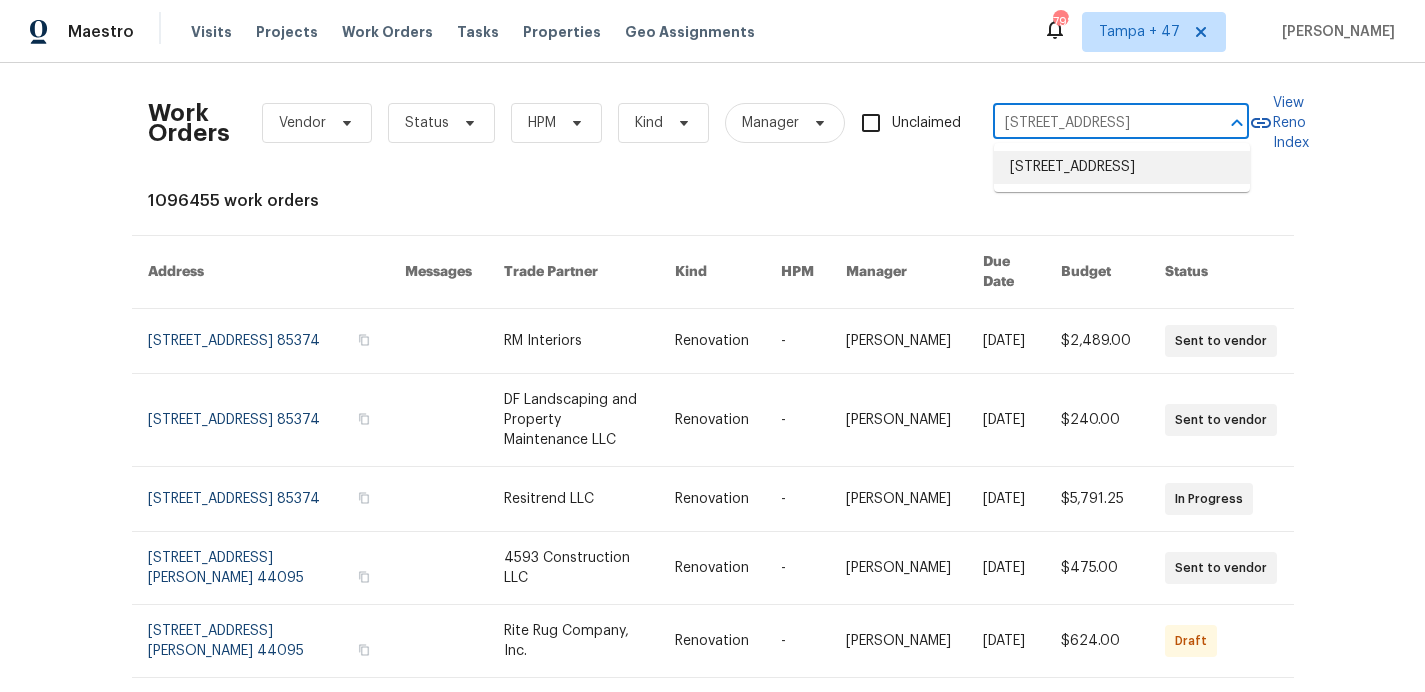 click on "6361 Mount View Rd, Antioch, TN 37013" at bounding box center (1122, 167) 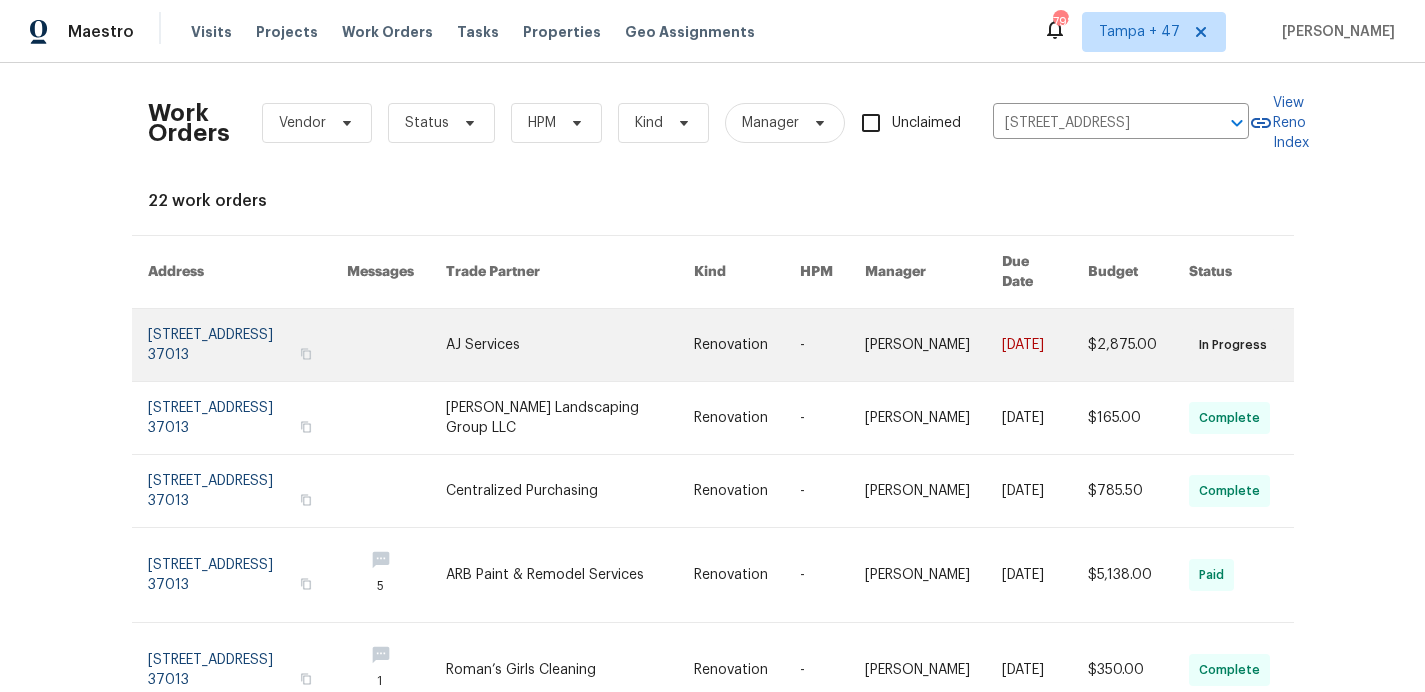 click at bounding box center (248, 345) 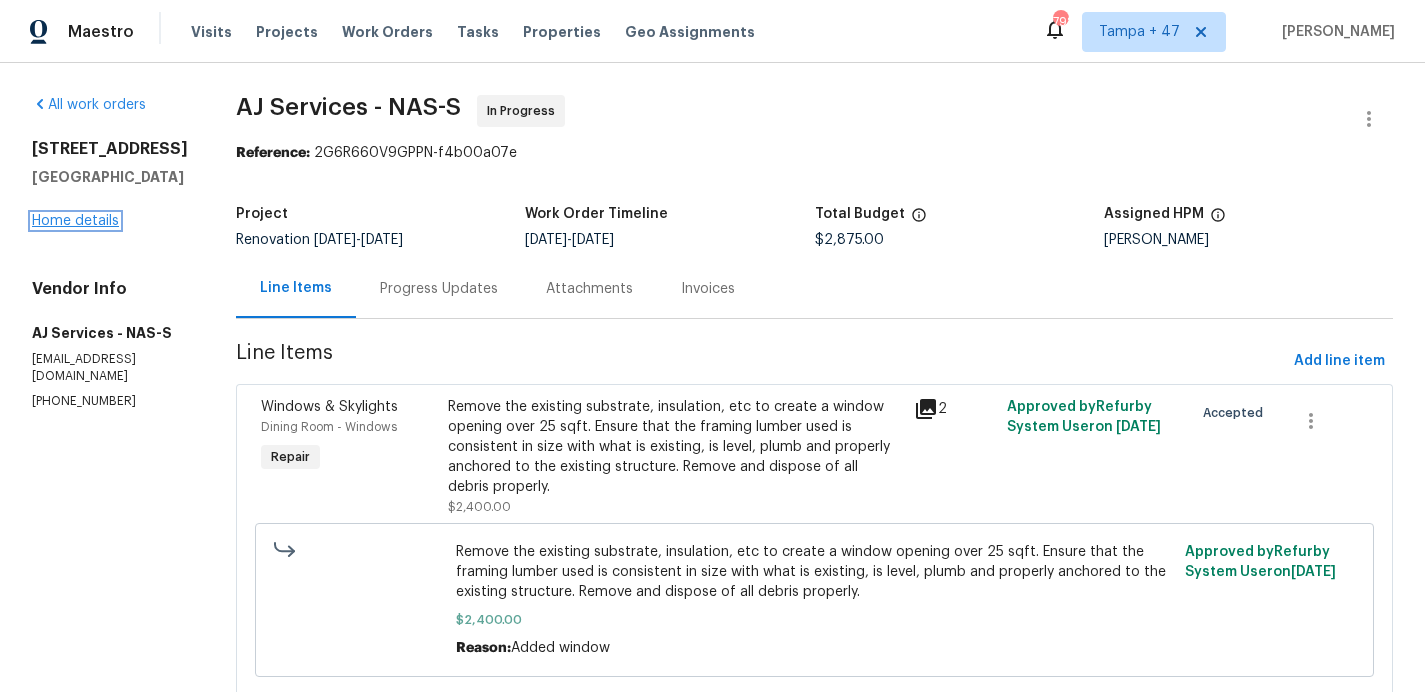click on "Home details" at bounding box center (75, 221) 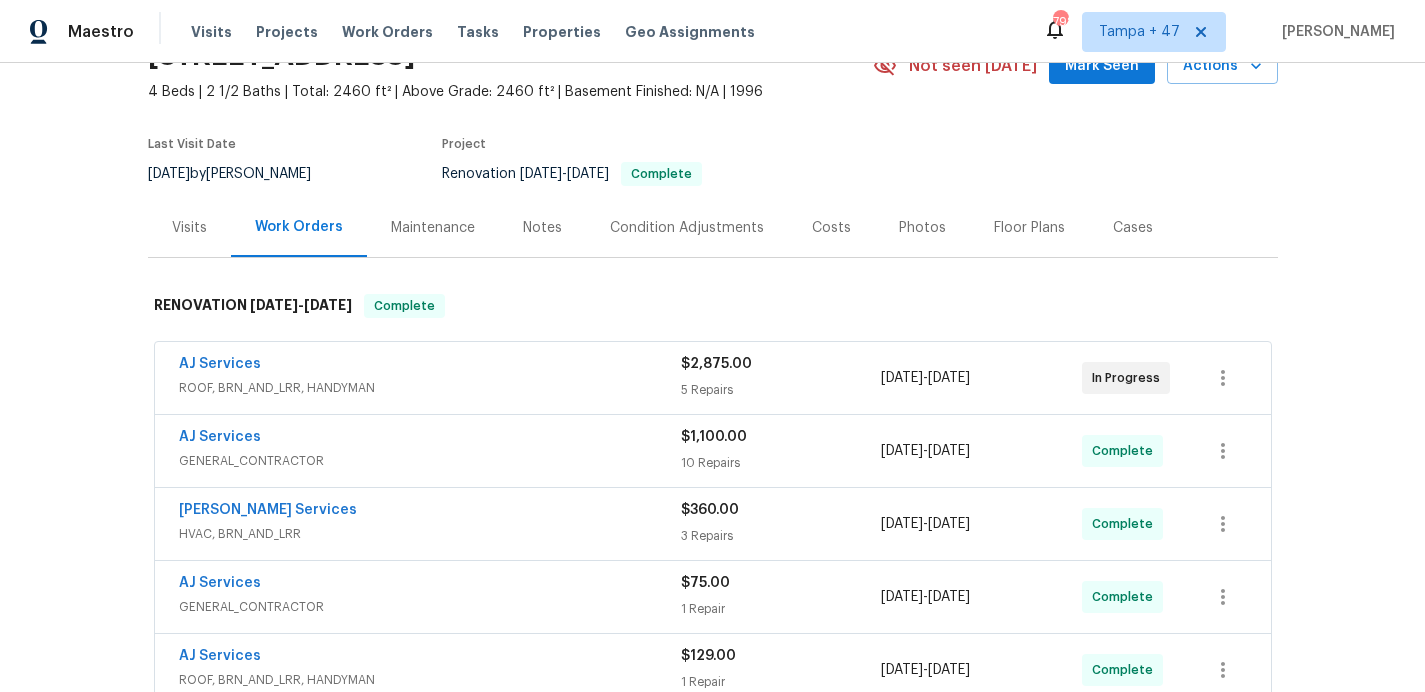 scroll, scrollTop: 260, scrollLeft: 0, axis: vertical 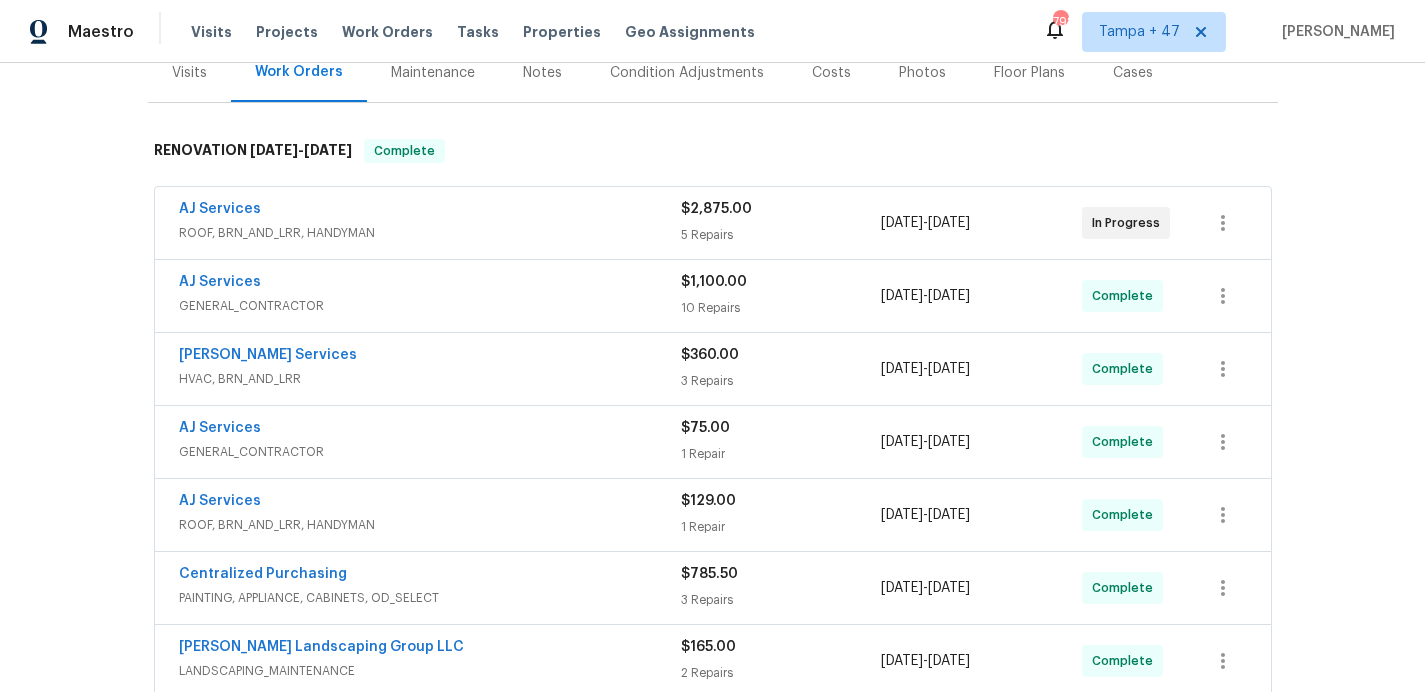 click on "AJ Services" at bounding box center [430, 211] 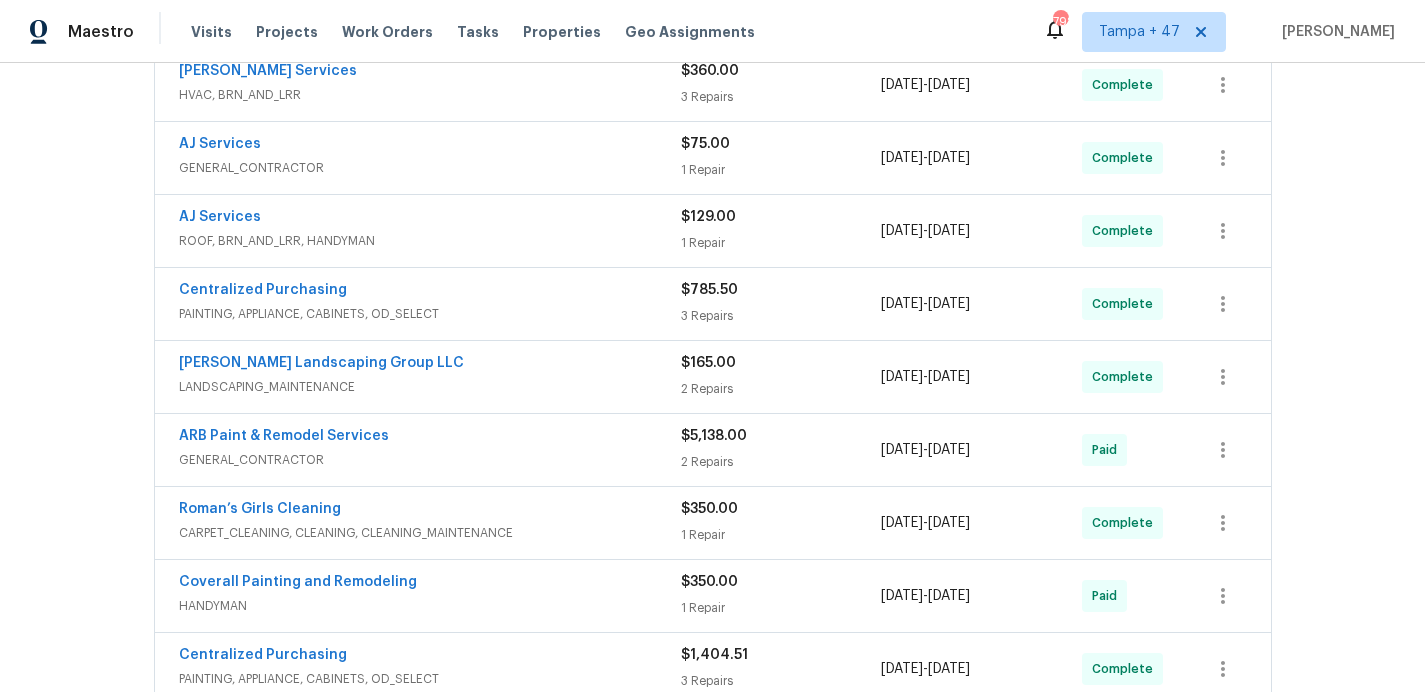 scroll, scrollTop: 1458, scrollLeft: 0, axis: vertical 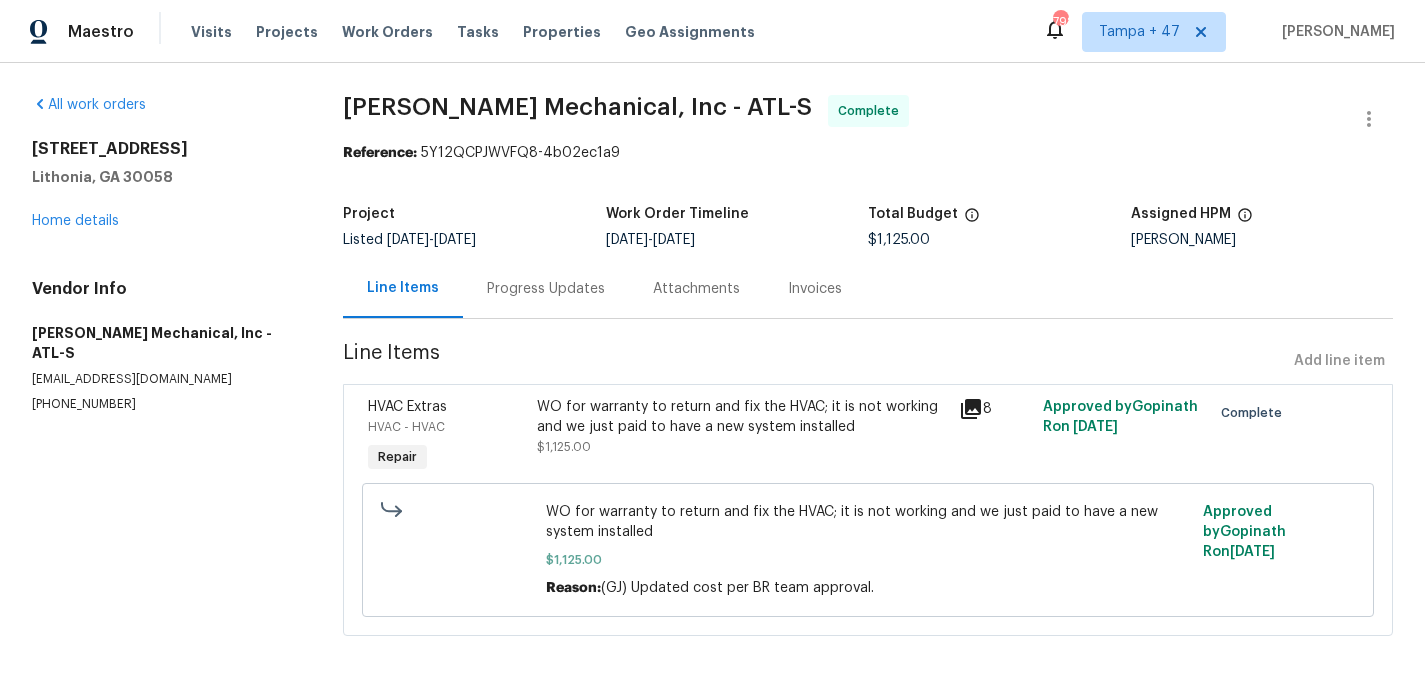 click on "Progress Updates" at bounding box center (546, 289) 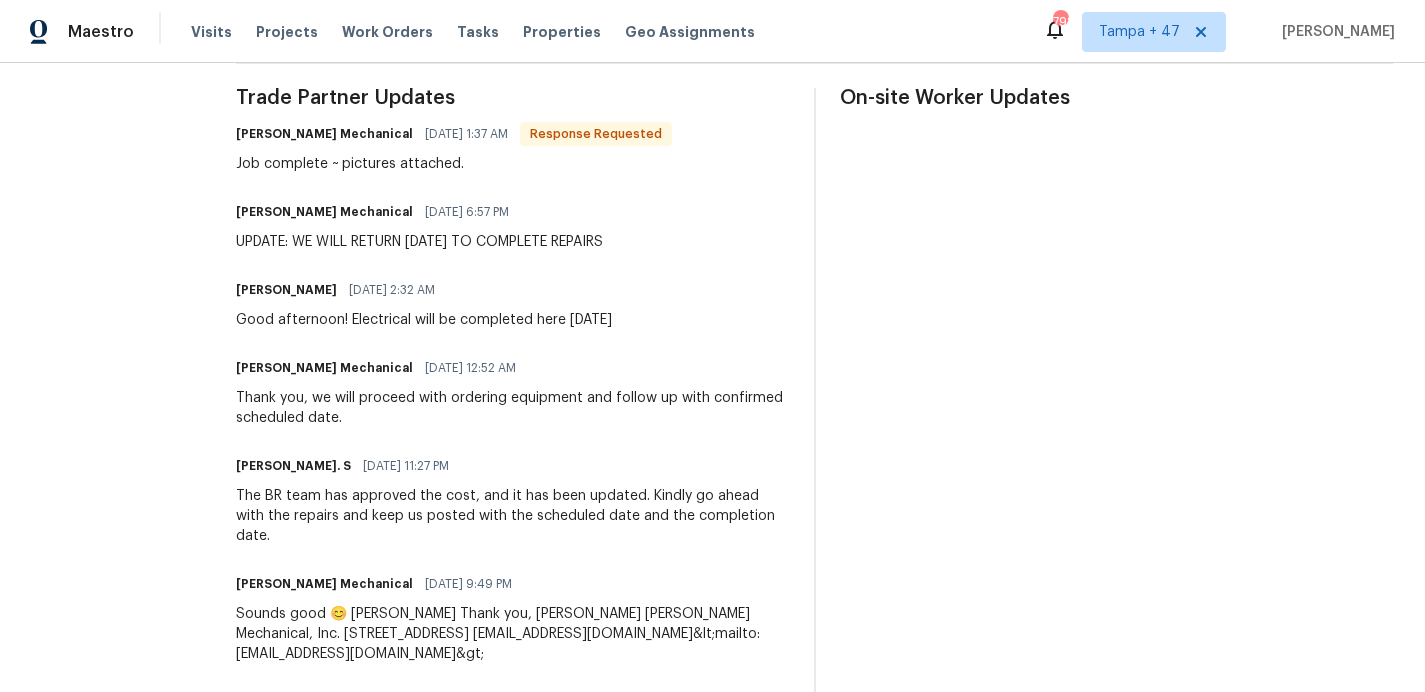 scroll, scrollTop: 595, scrollLeft: 0, axis: vertical 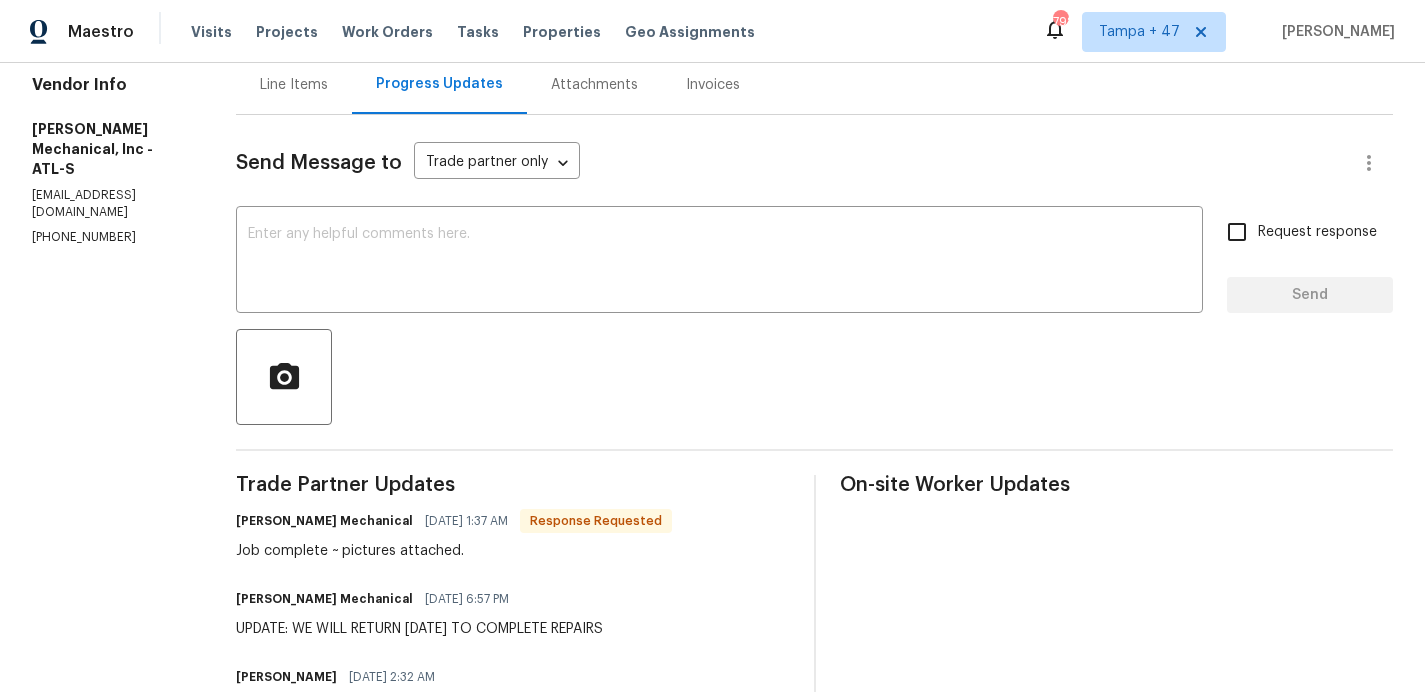 click on "Line Items" at bounding box center [294, 84] 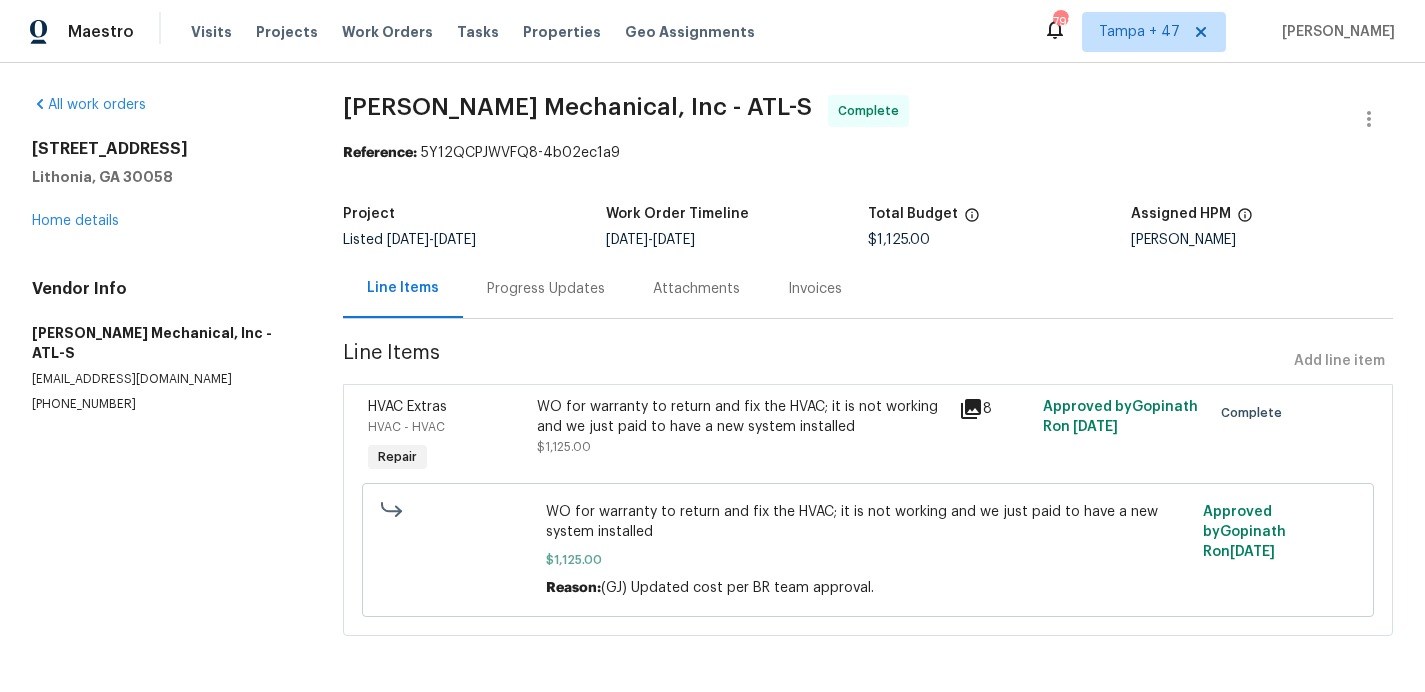 click on "WO for warranty to return and fix the HVAC; it is not working and we just paid to have a new system installed $1,125.00" at bounding box center [741, 427] 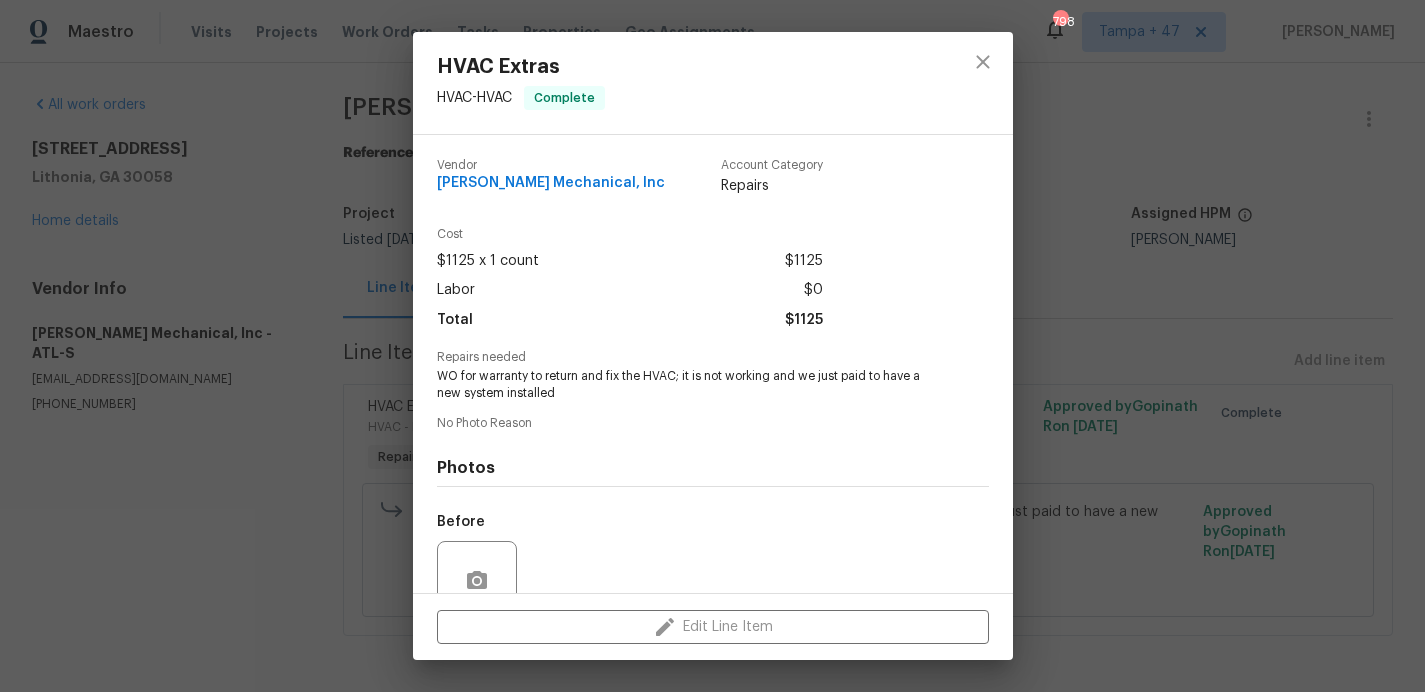 scroll, scrollTop: 178, scrollLeft: 0, axis: vertical 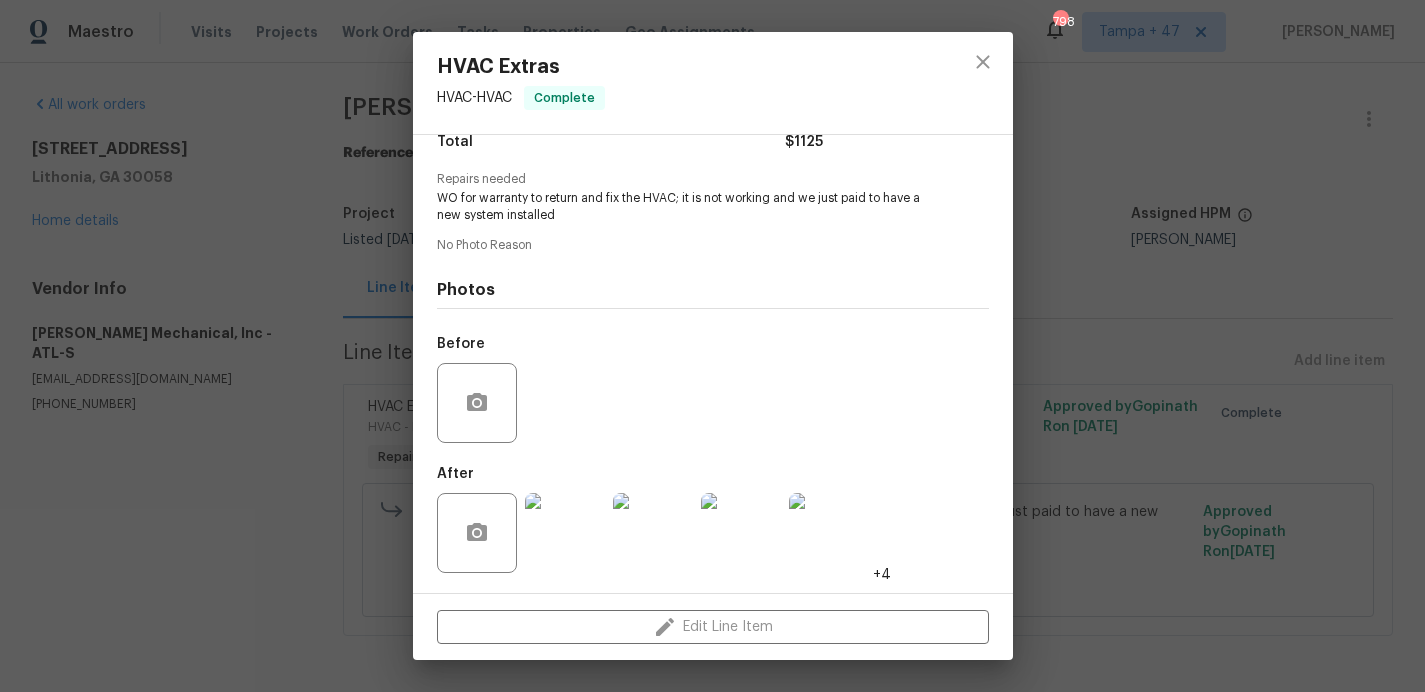 click at bounding box center [565, 533] 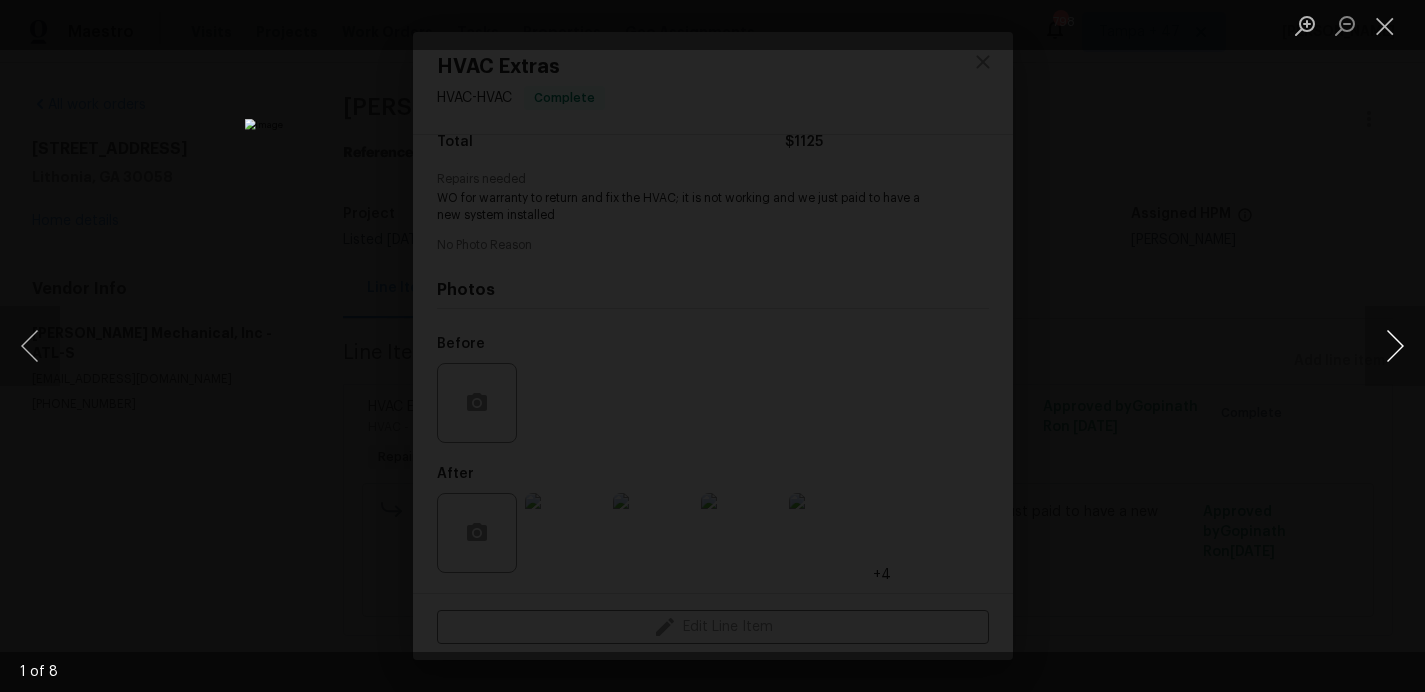 click at bounding box center (1395, 346) 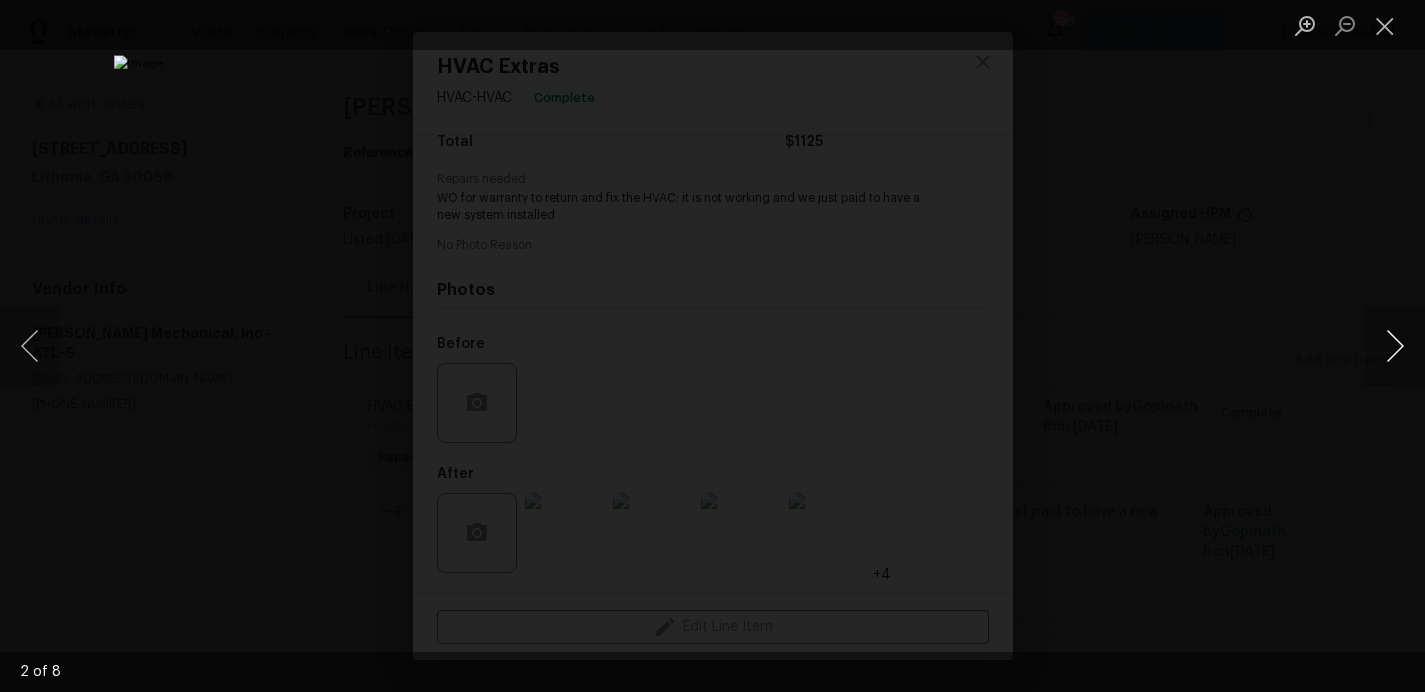 click at bounding box center [1395, 346] 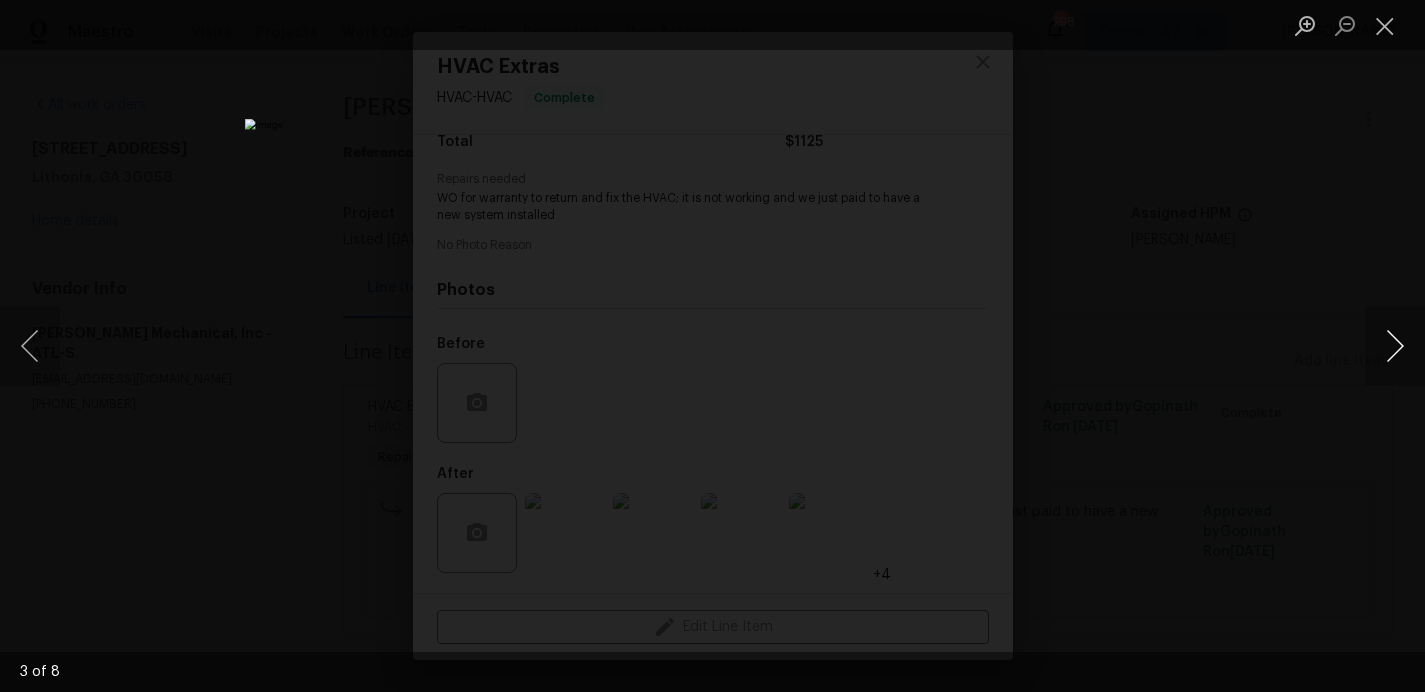 click at bounding box center (1395, 346) 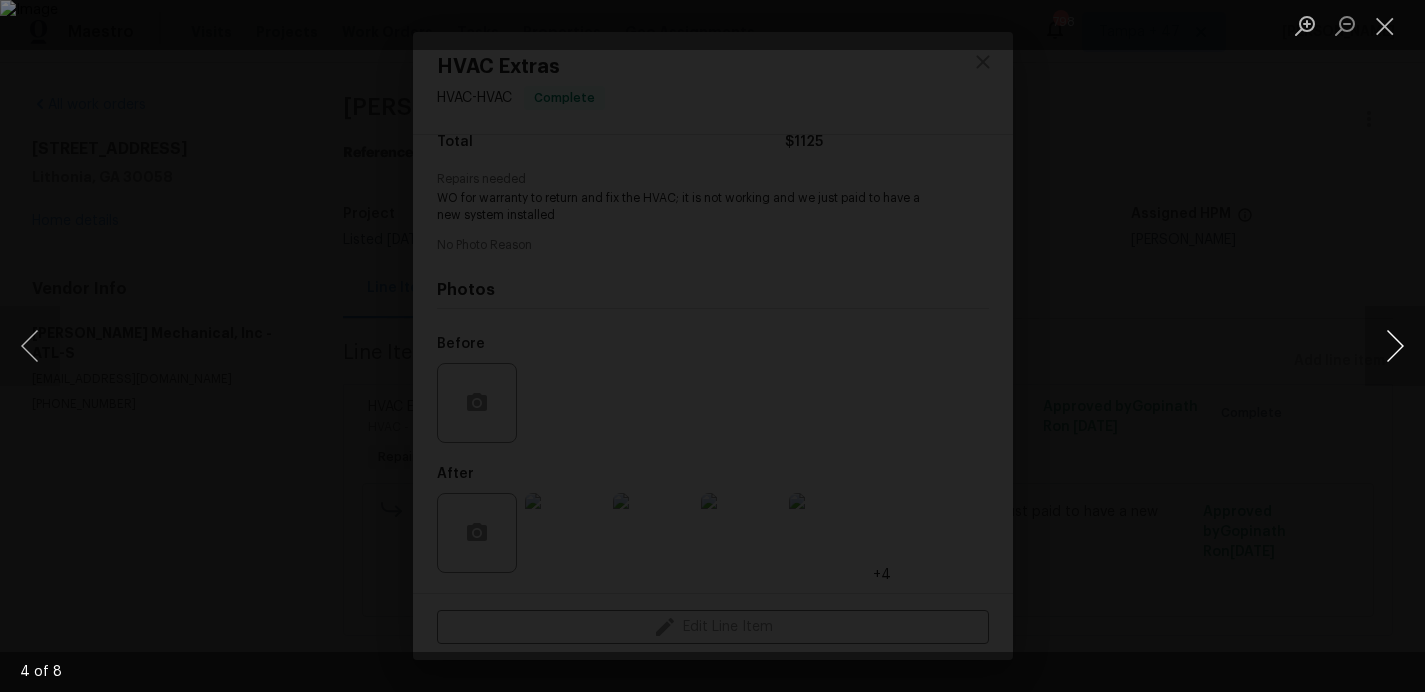 click at bounding box center (1395, 346) 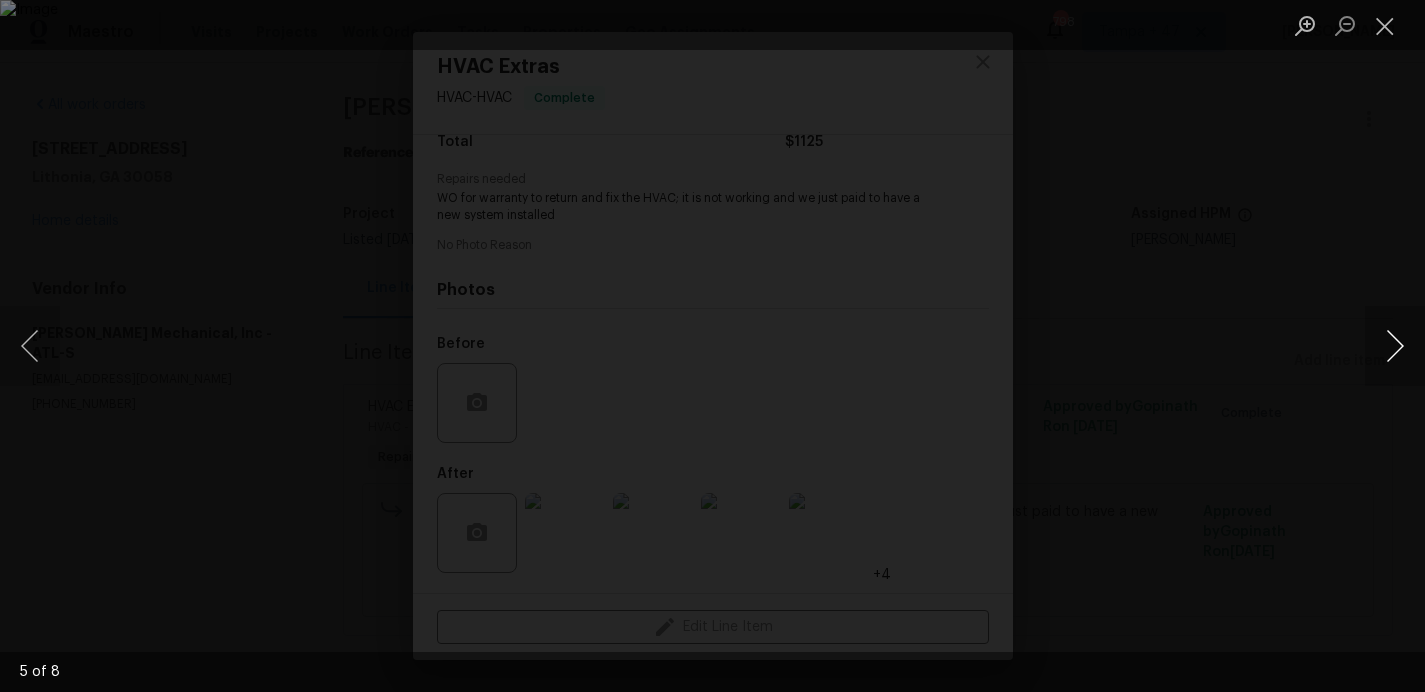 click at bounding box center (1395, 346) 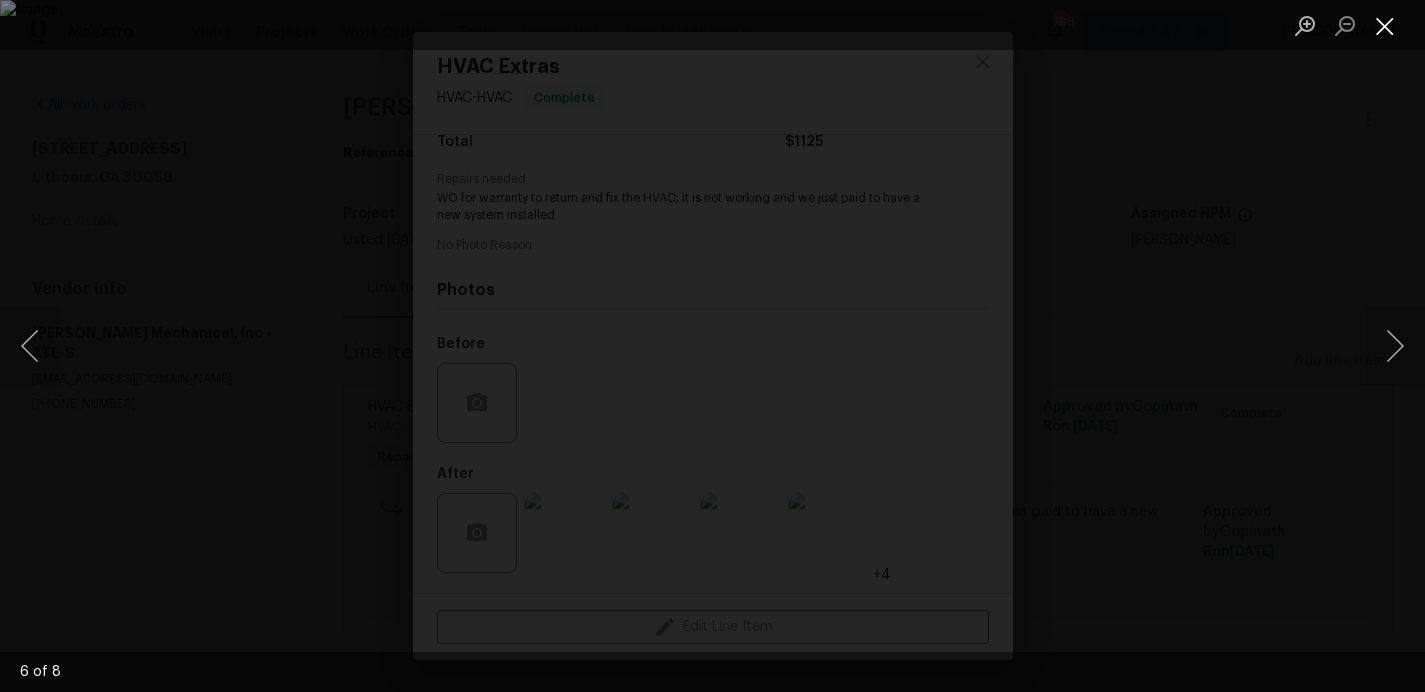click at bounding box center (1385, 25) 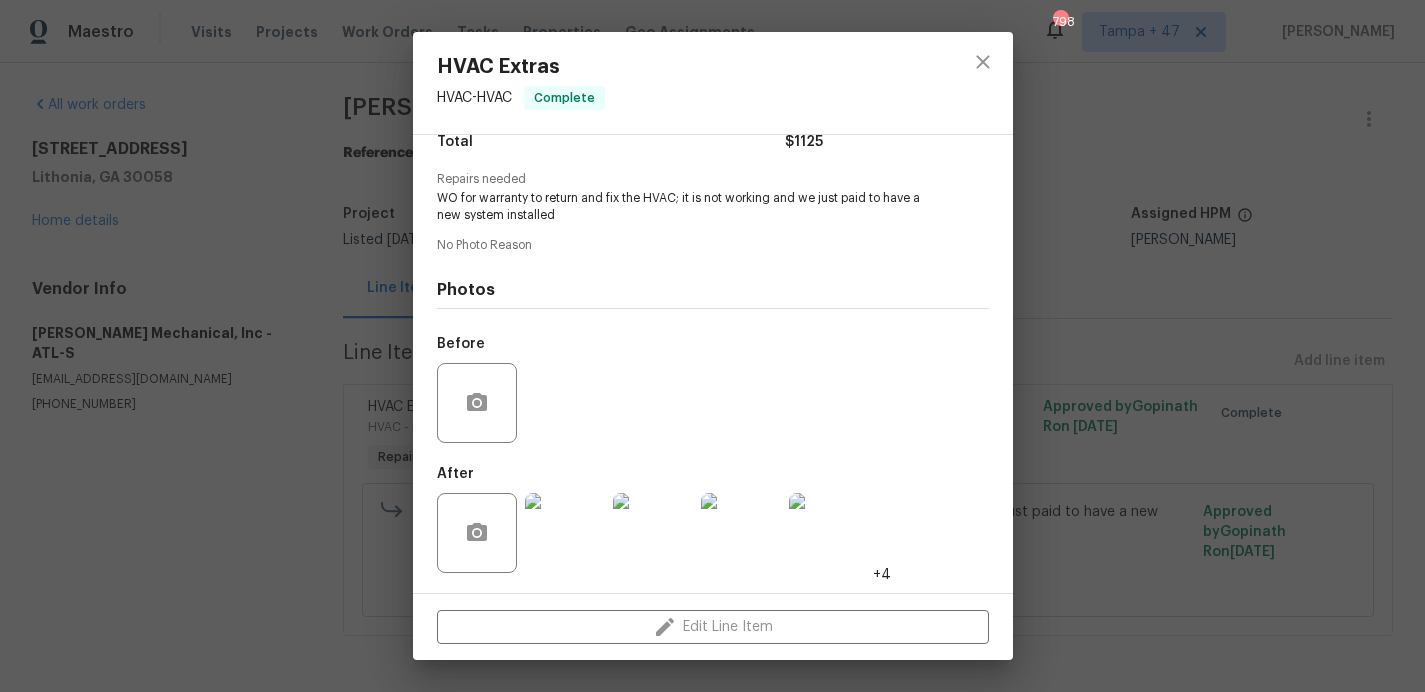 click on "HVAC Extras HVAC  -  HVAC Complete Vendor JH Martin Mechanical, Inc Account Category Repairs Cost $1125 x 1 count $1125 Labor $0 Total $1125 Repairs needed WO for warranty to return and fix the HVAC; it is not working and we just paid to have a new system installed No Photo Reason   Photos Before After  +4  Edit Line Item" at bounding box center [712, 346] 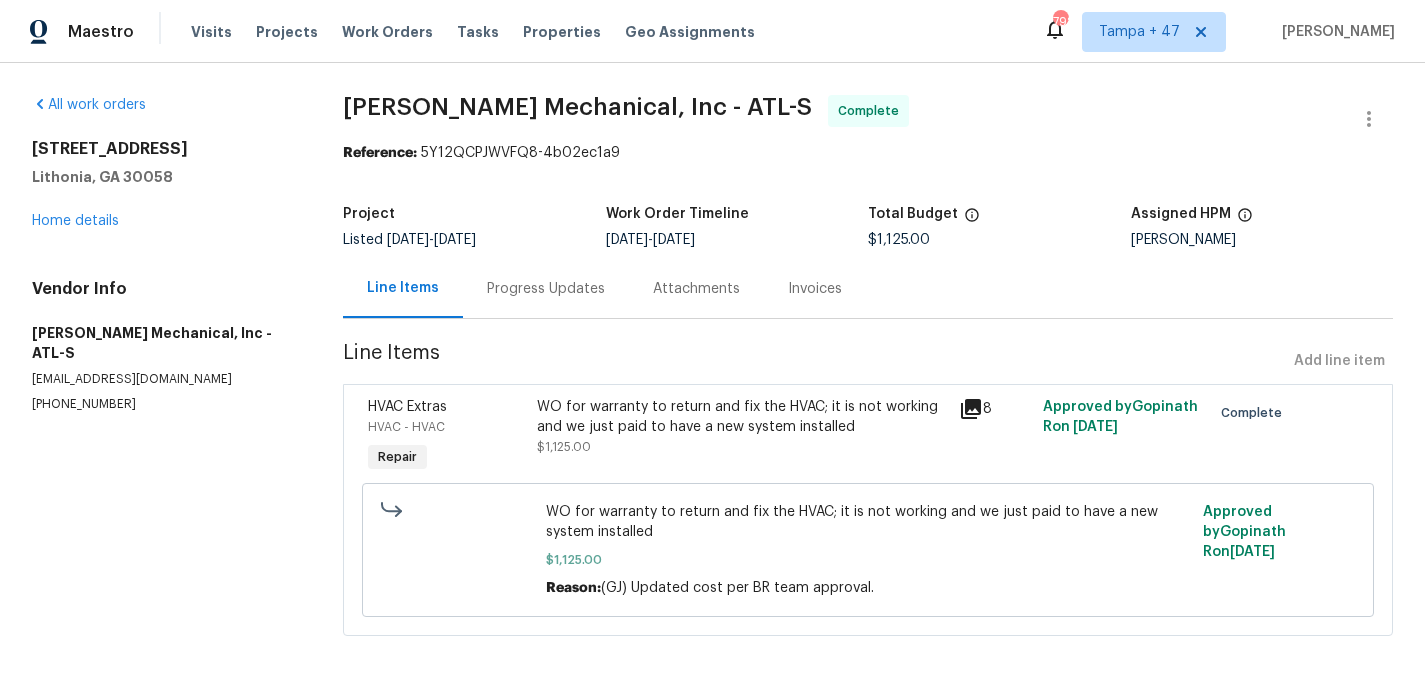 click on "Progress Updates" at bounding box center (546, 288) 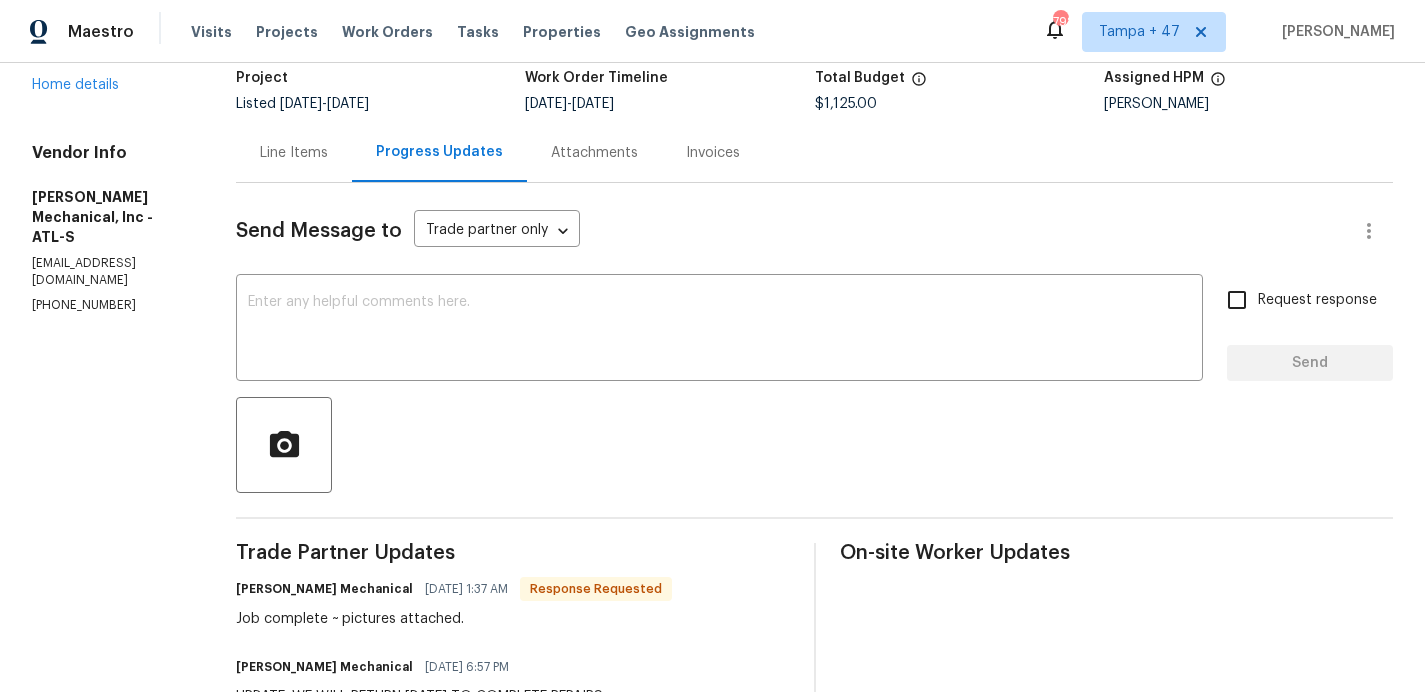 scroll, scrollTop: 0, scrollLeft: 0, axis: both 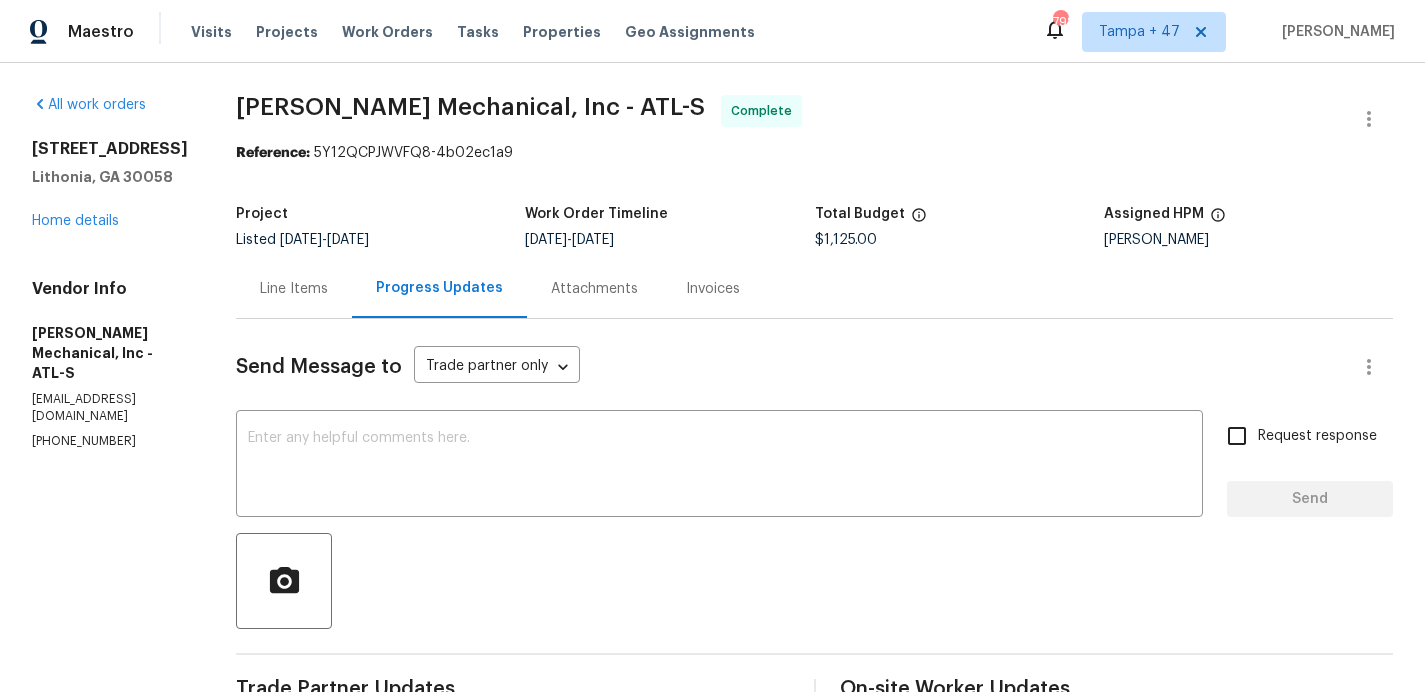 click on "Invoices" at bounding box center (713, 289) 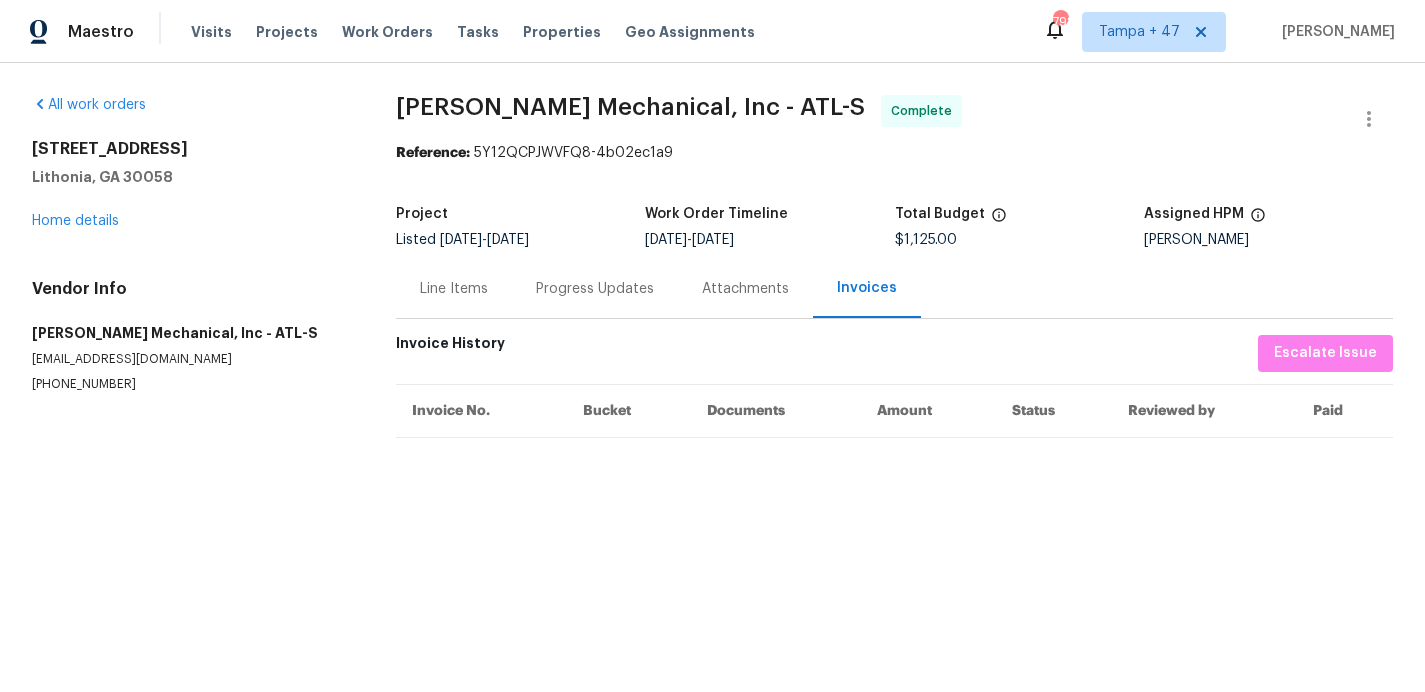 click on "Line Items" at bounding box center (454, 289) 